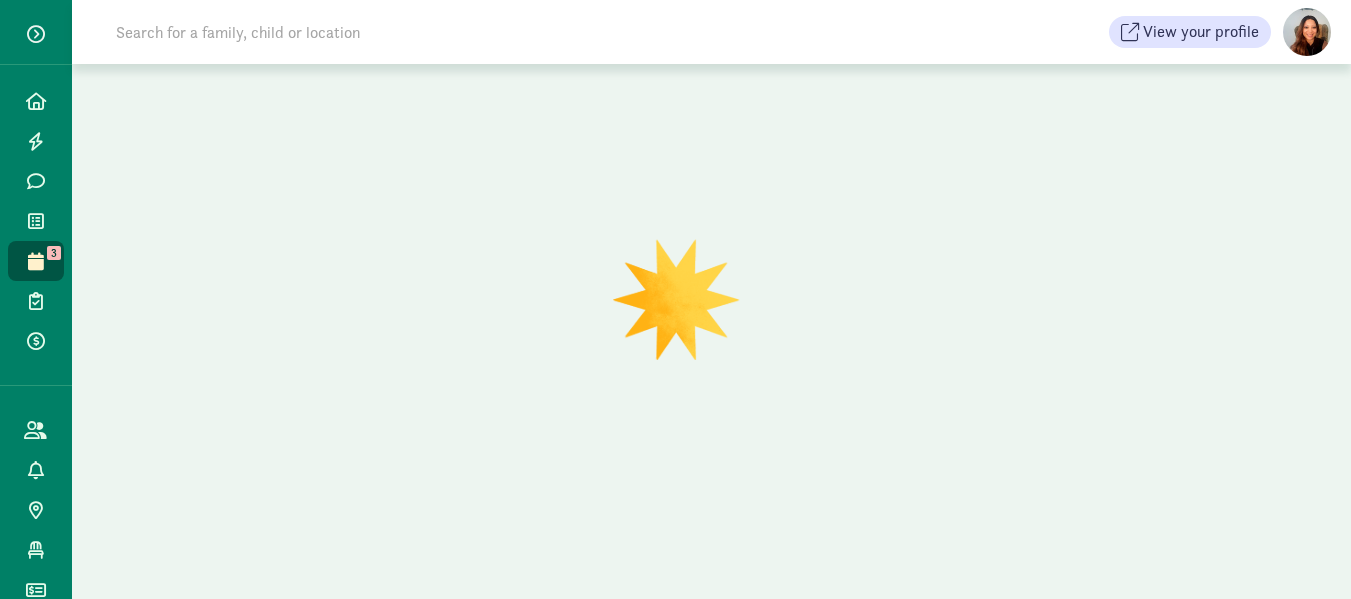scroll, scrollTop: 0, scrollLeft: 0, axis: both 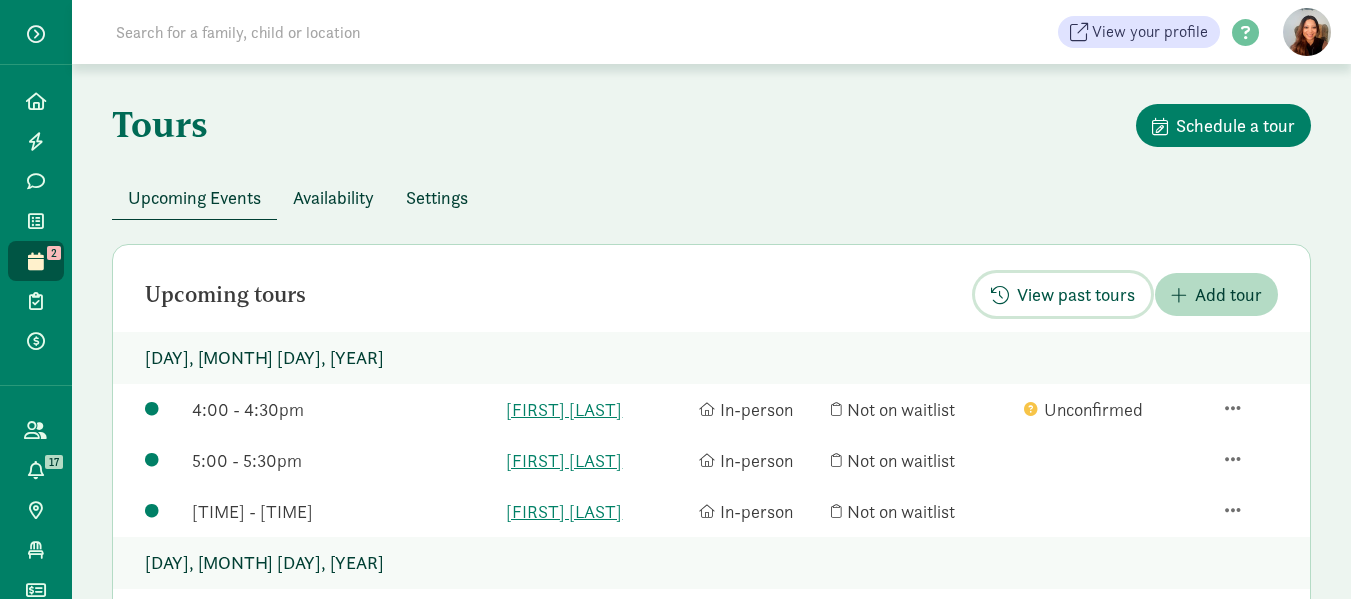 click on "View past tours" at bounding box center [1076, 294] 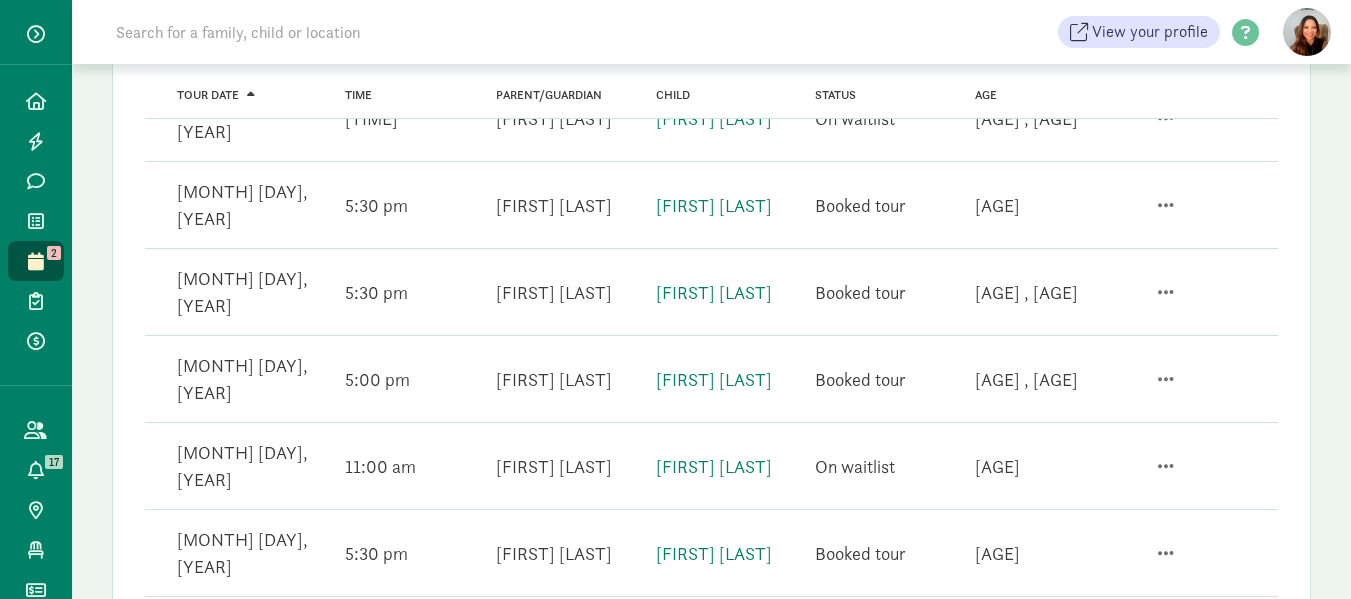 scroll, scrollTop: 1251, scrollLeft: 0, axis: vertical 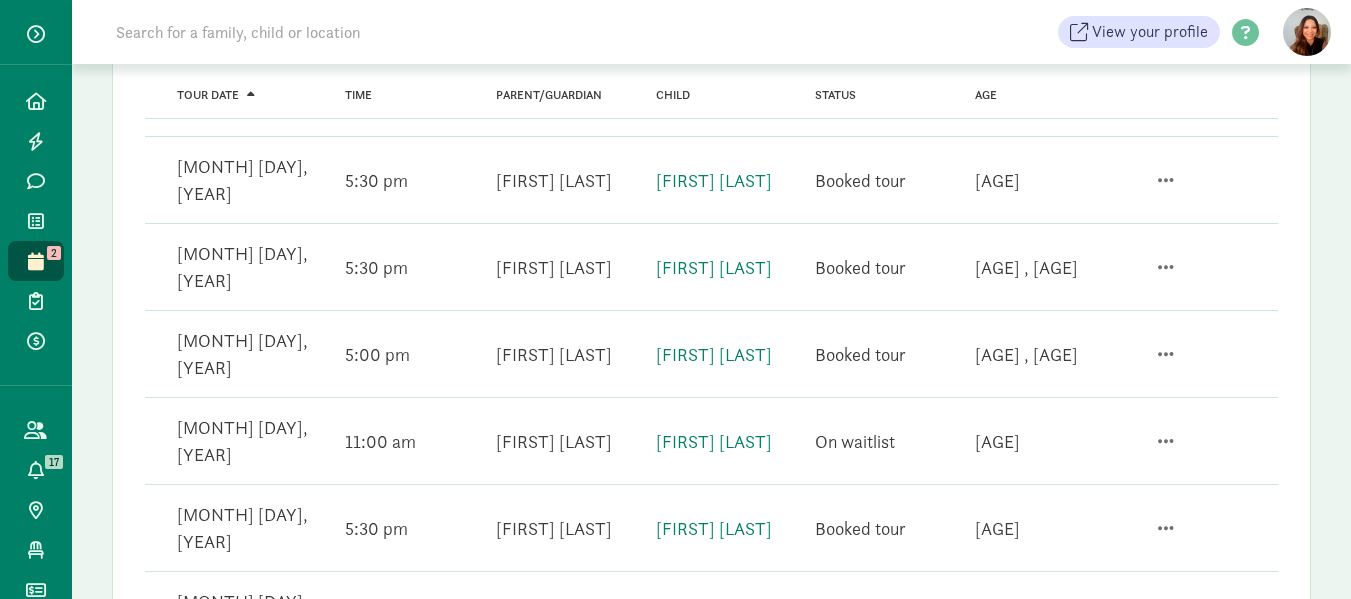 click 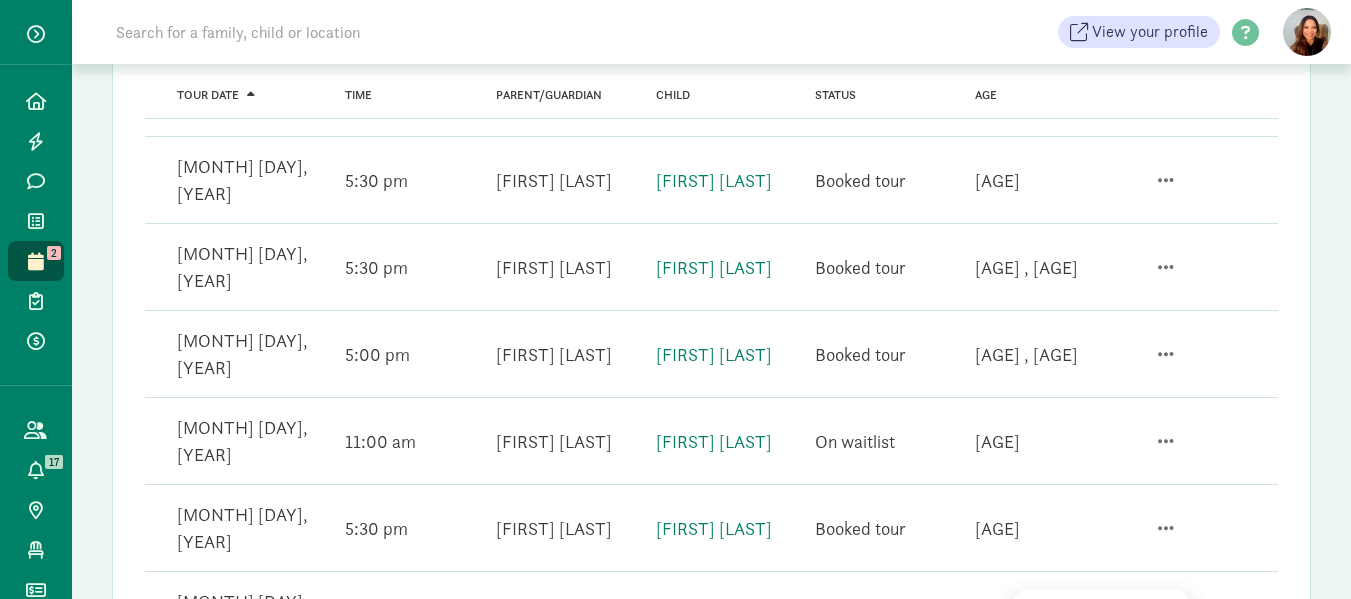 click 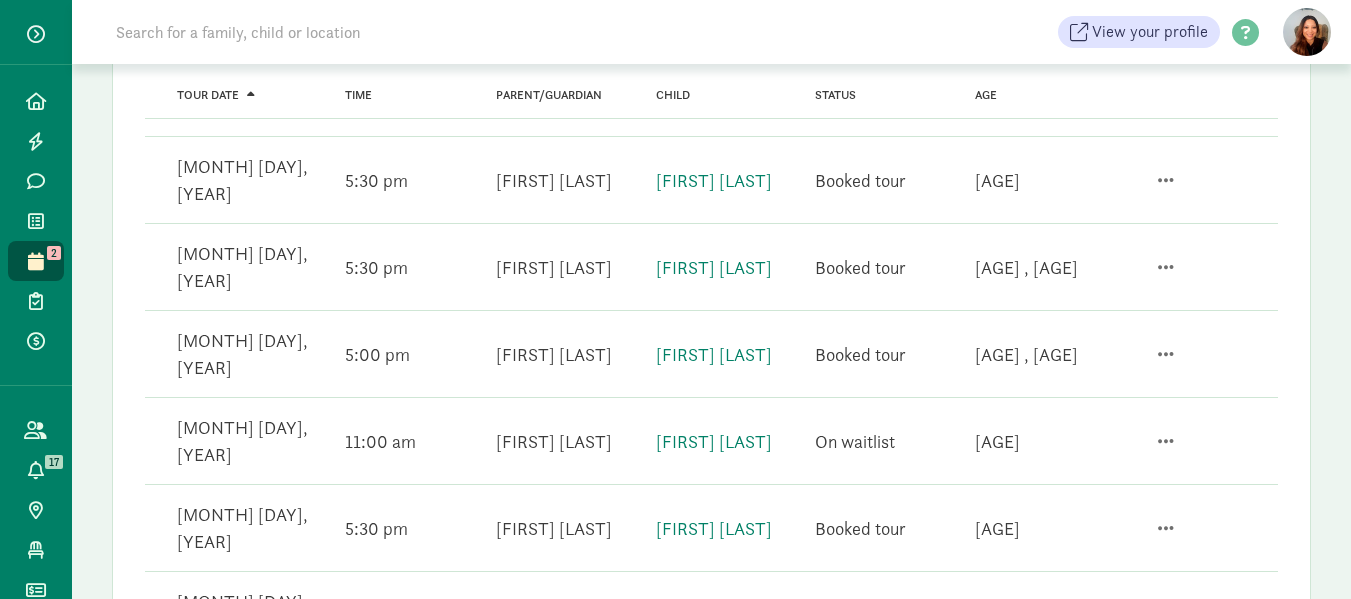 click on "[FIRST] [LAST]" 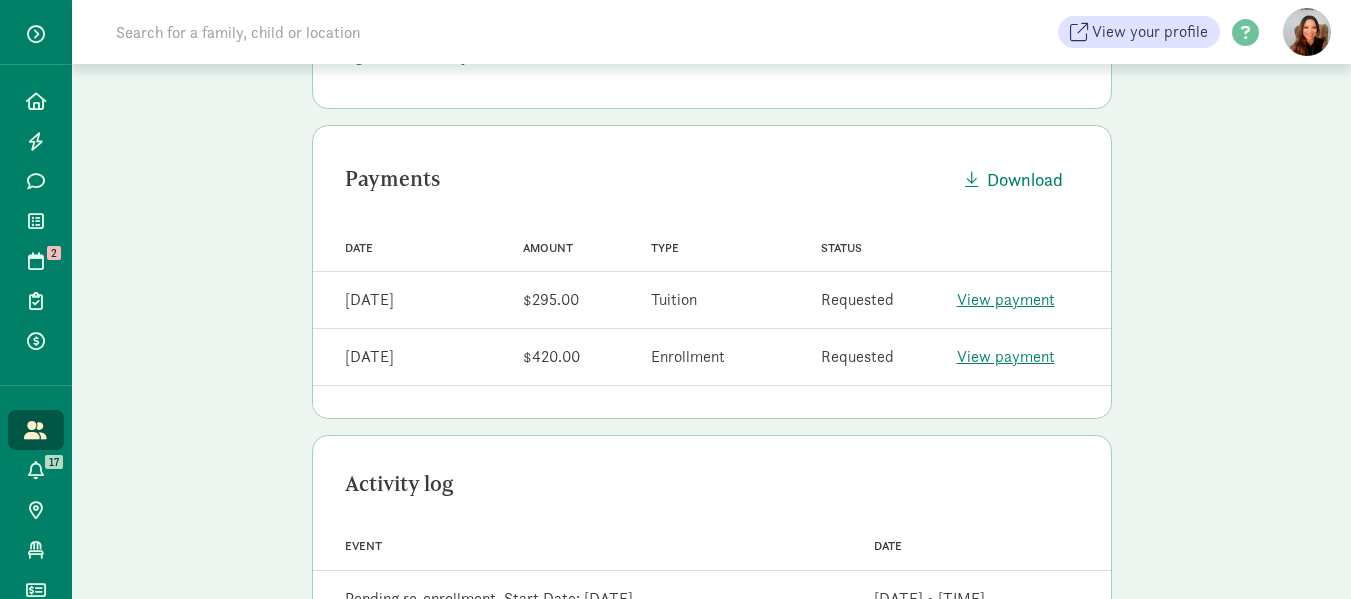 scroll, scrollTop: 0, scrollLeft: 0, axis: both 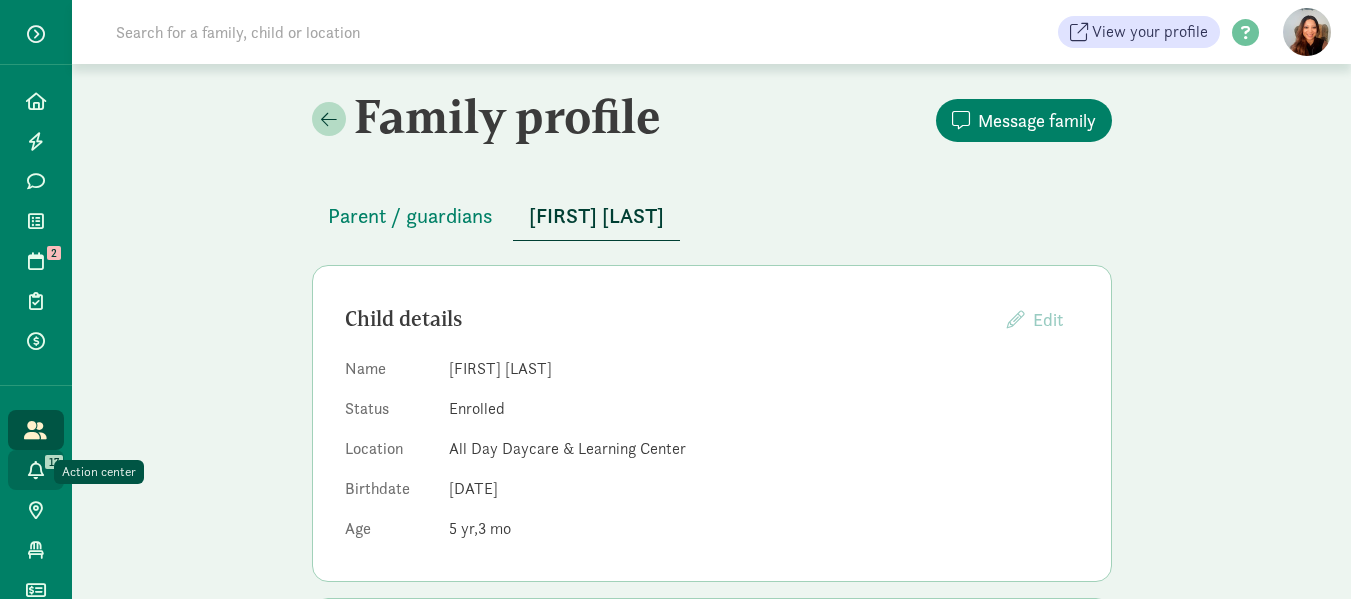 click at bounding box center (36, 470) 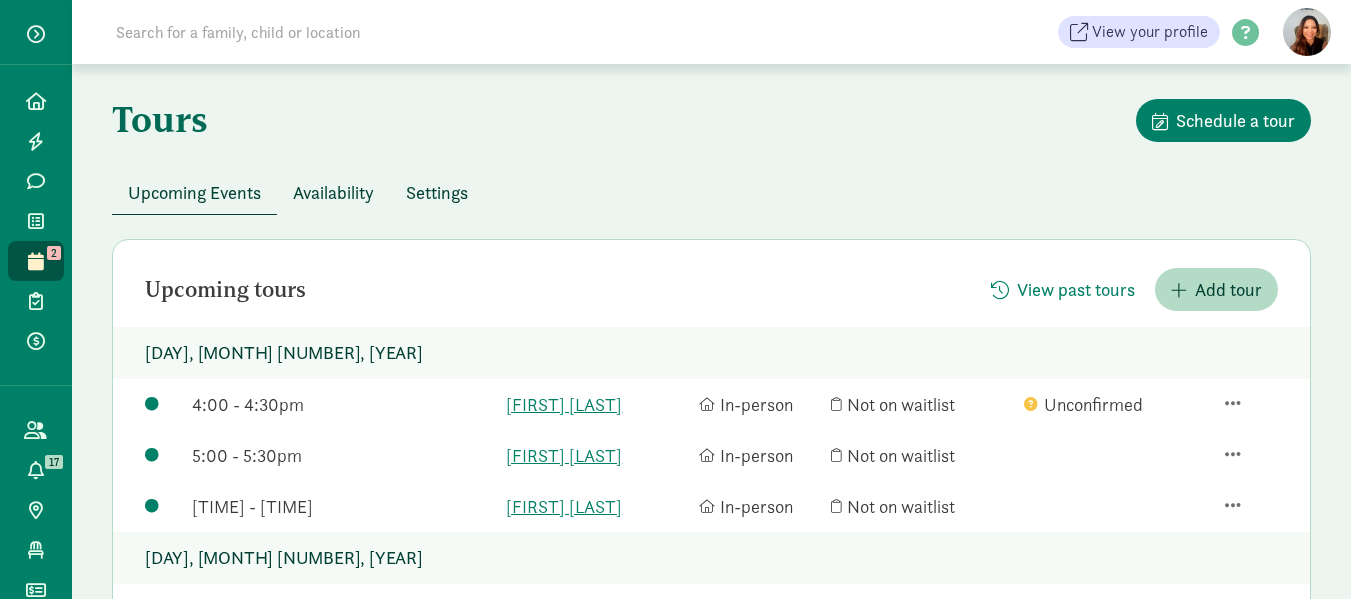 scroll, scrollTop: 0, scrollLeft: 0, axis: both 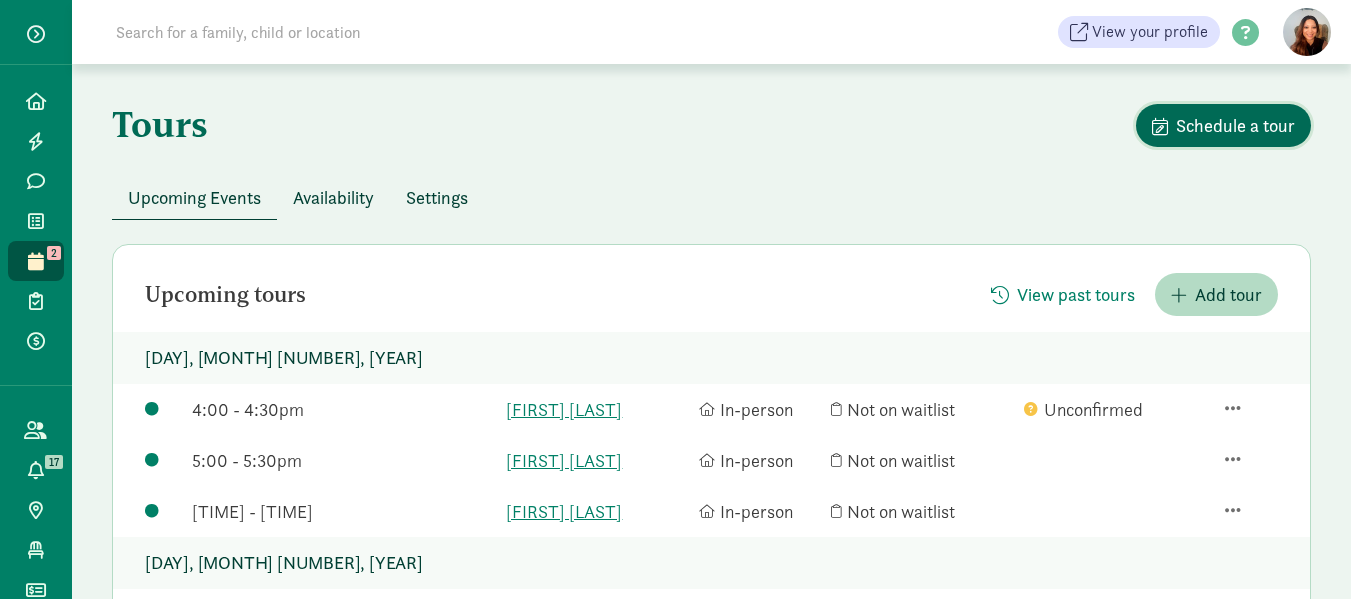 click on "Schedule a tour" at bounding box center [1235, 125] 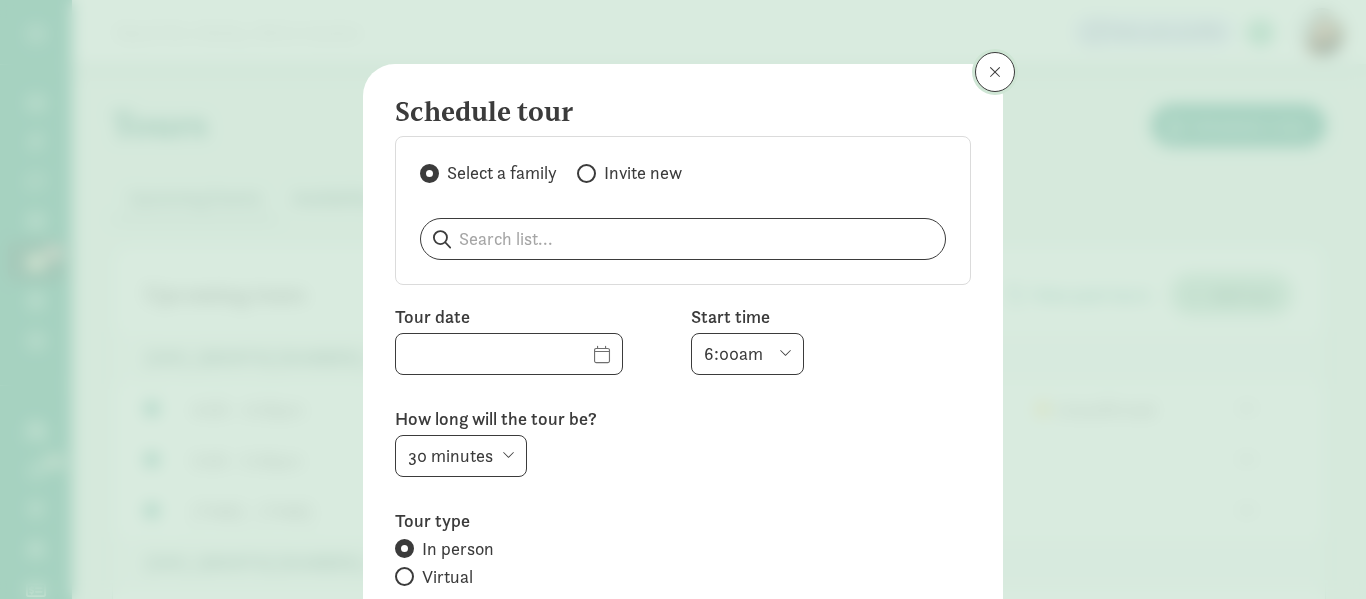 click at bounding box center (995, 72) 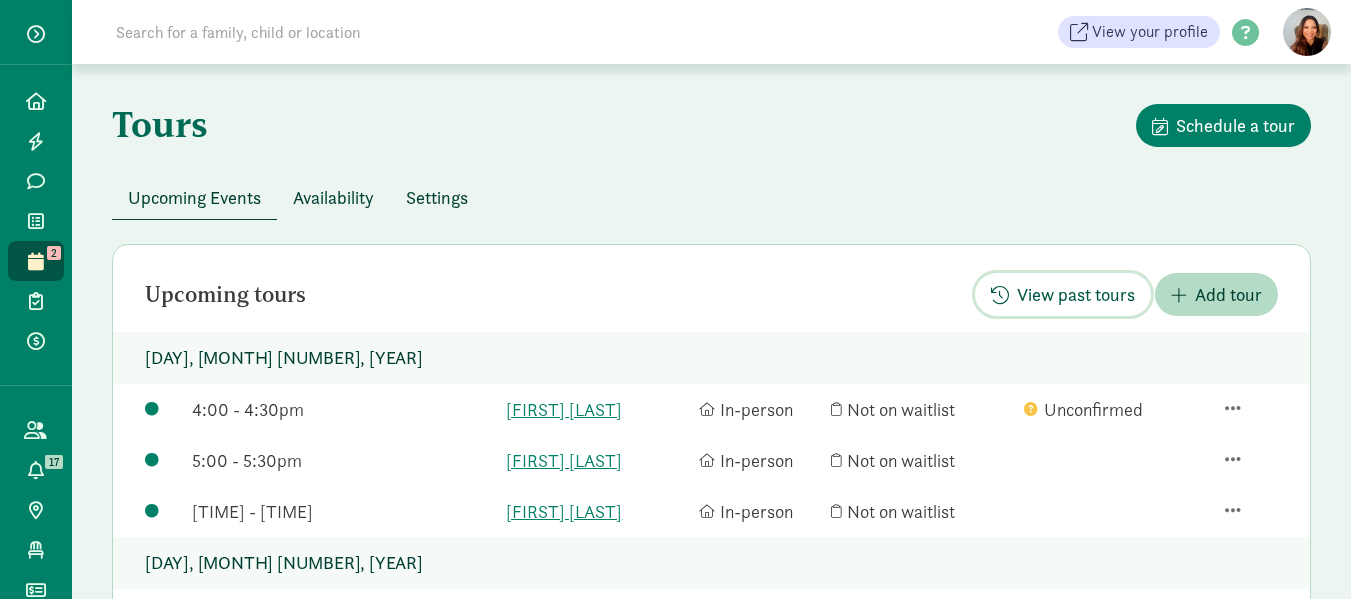 click on "View past tours" at bounding box center (1076, 294) 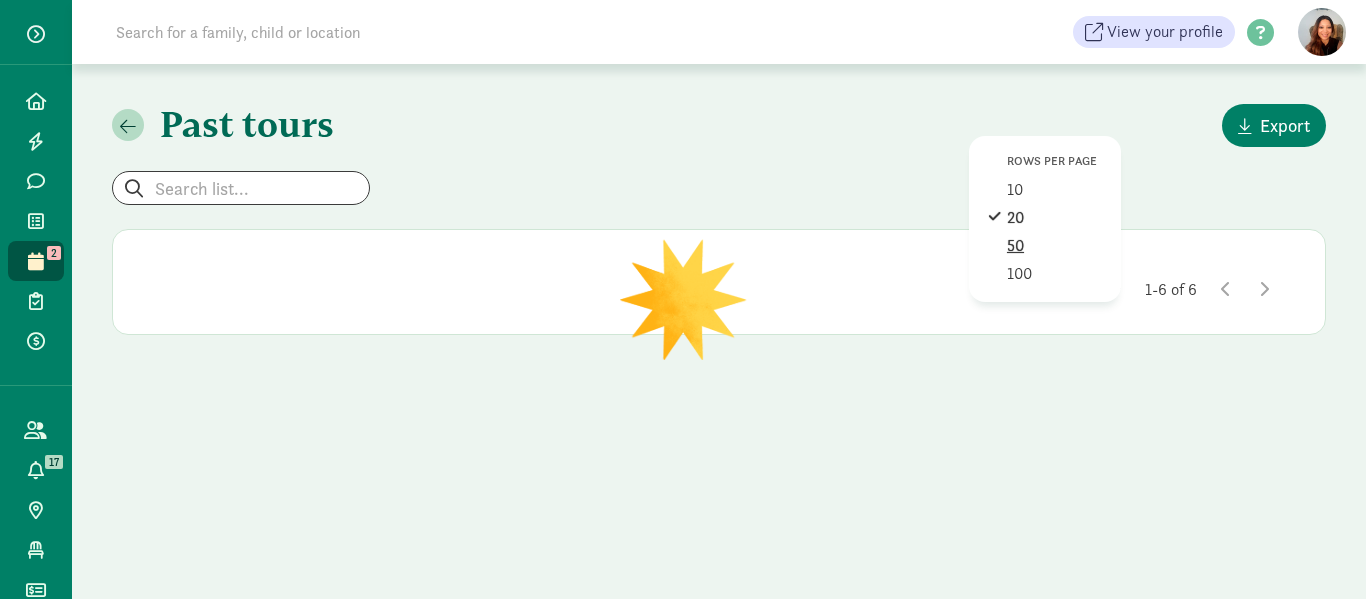 click on "50" 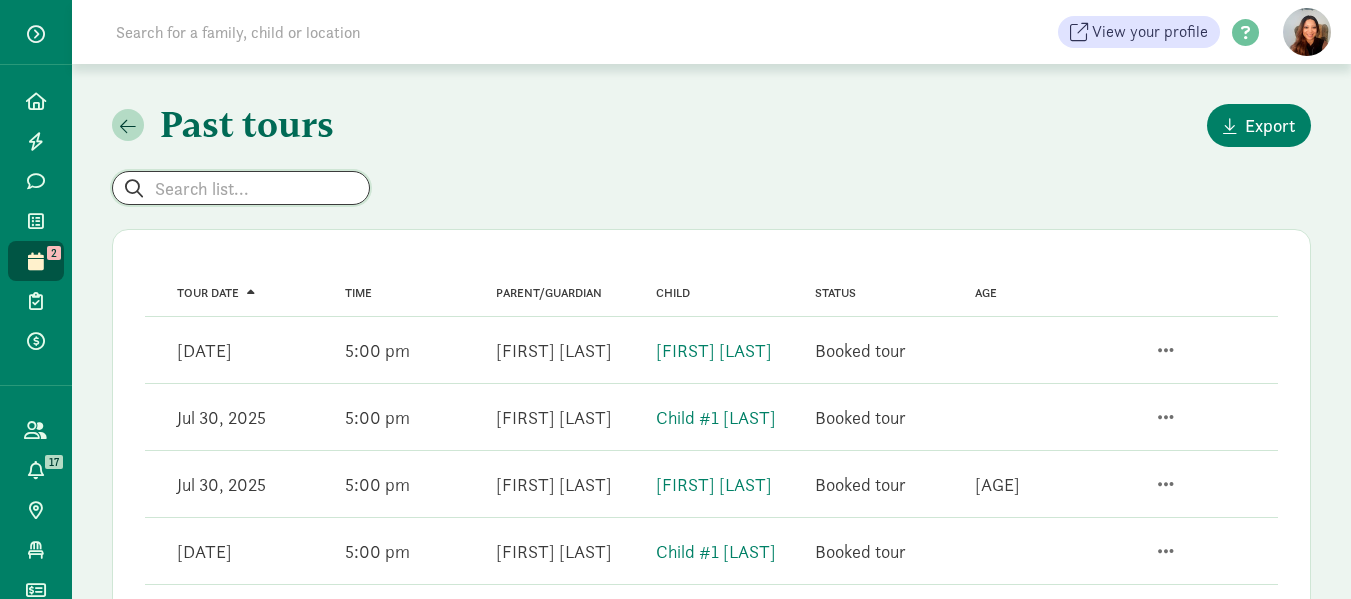 click 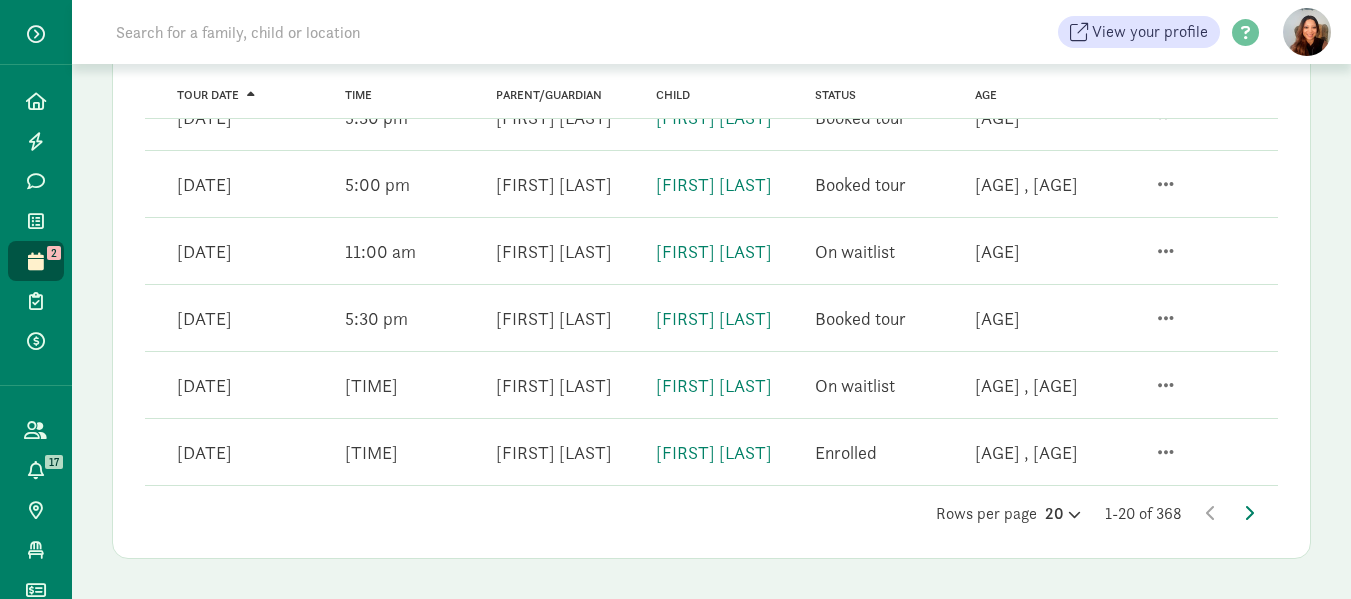 scroll, scrollTop: 1251, scrollLeft: 0, axis: vertical 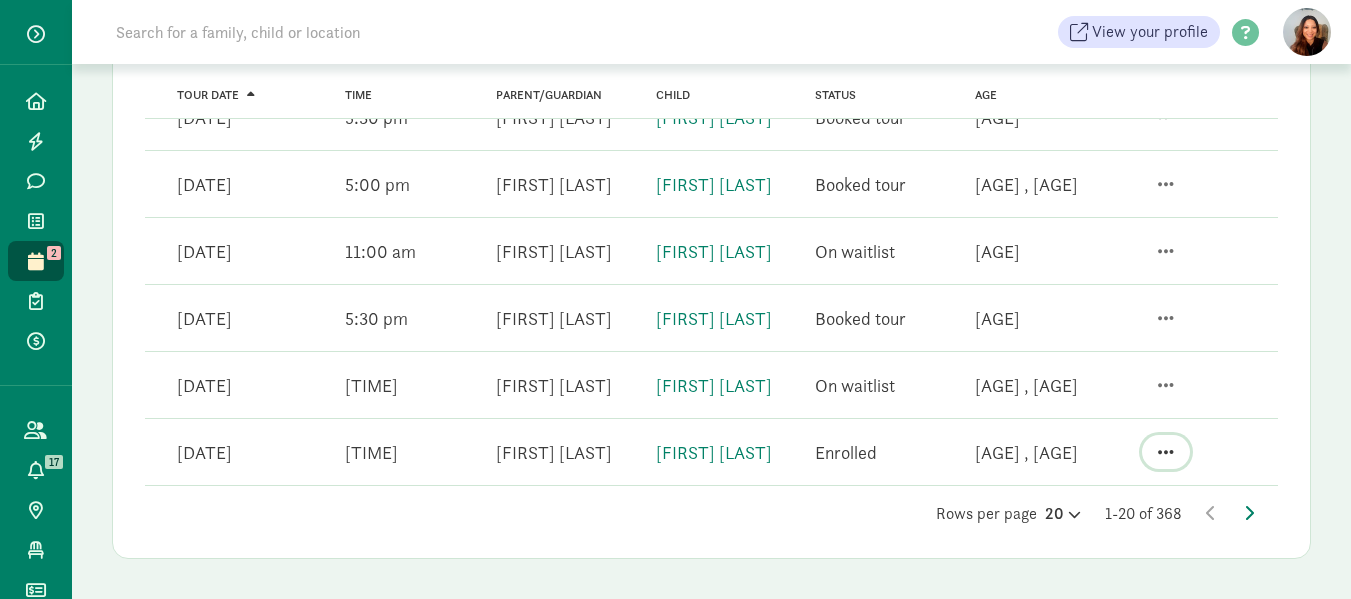 click at bounding box center [1166, 452] 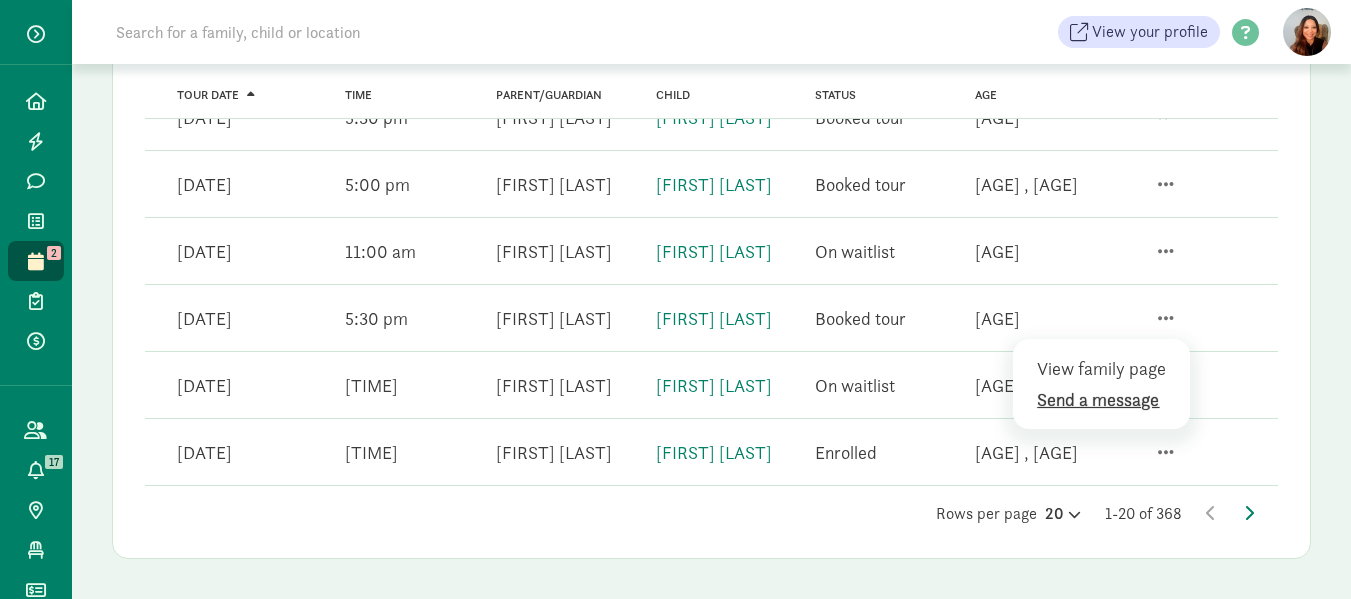click on "Send a message" 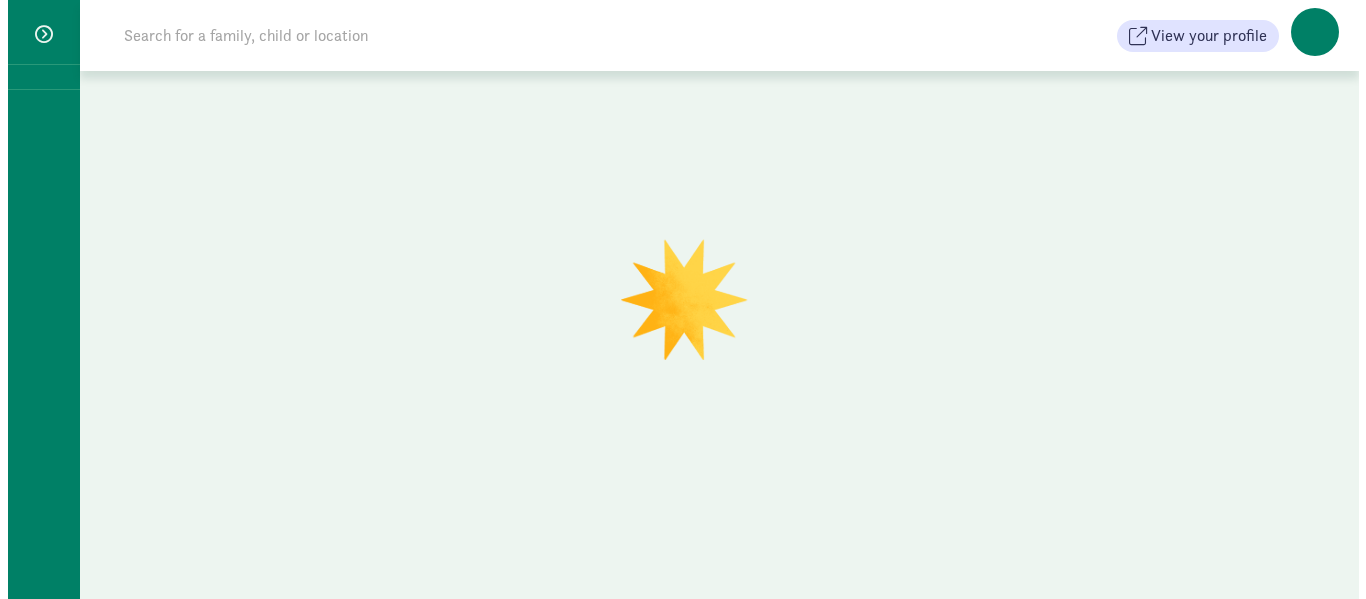 scroll, scrollTop: 0, scrollLeft: 0, axis: both 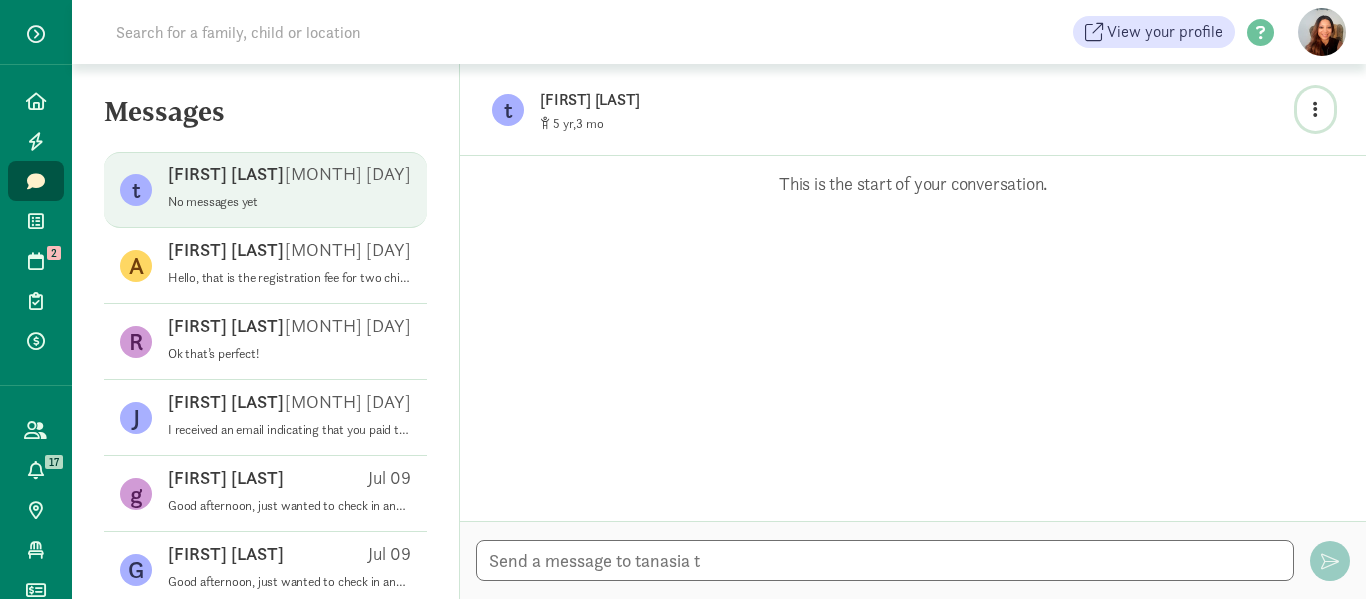click at bounding box center (1315, 109) 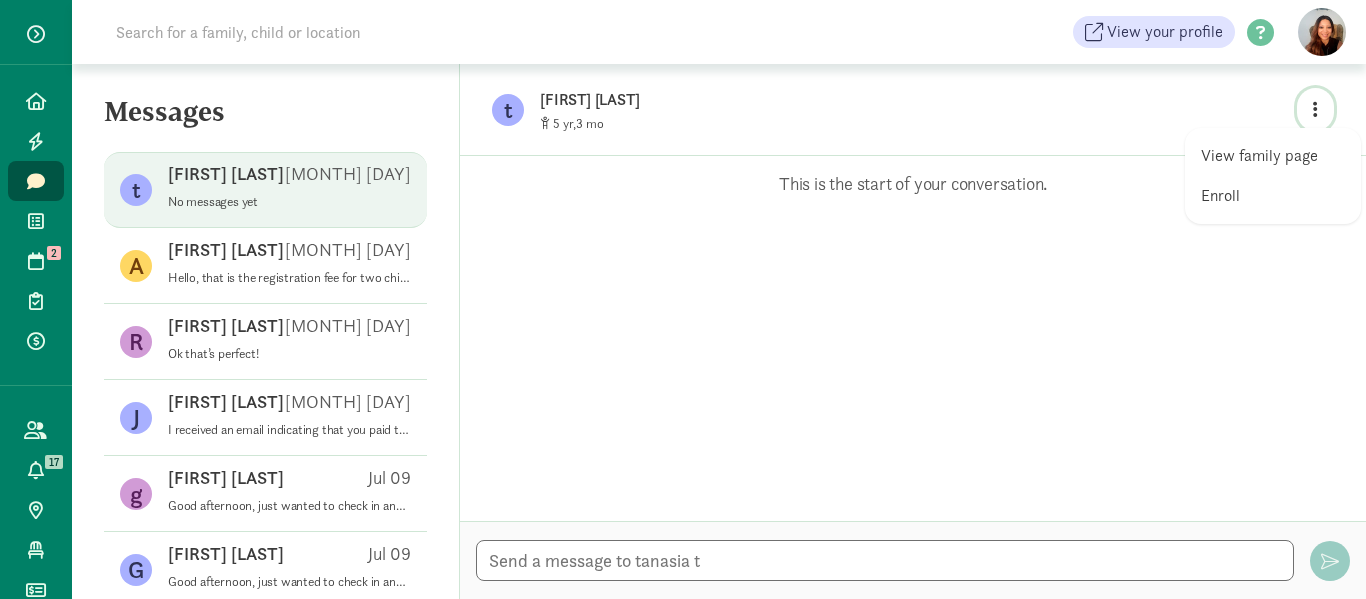click at bounding box center (1315, 109) 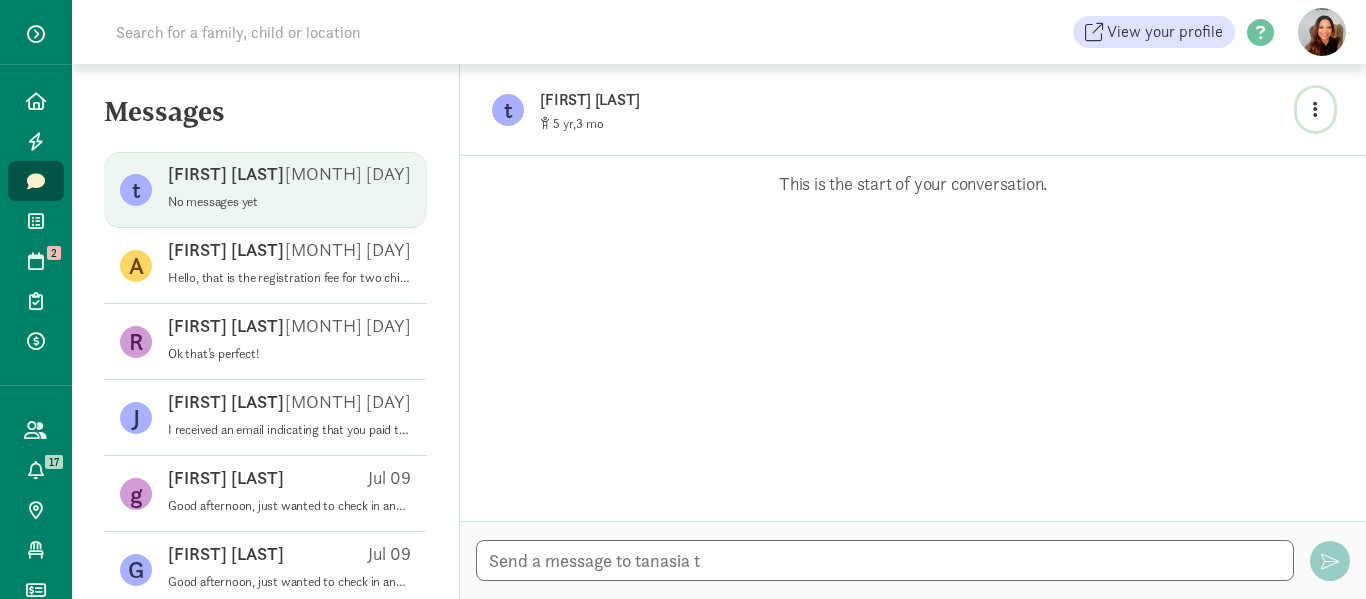 click at bounding box center [1315, 109] 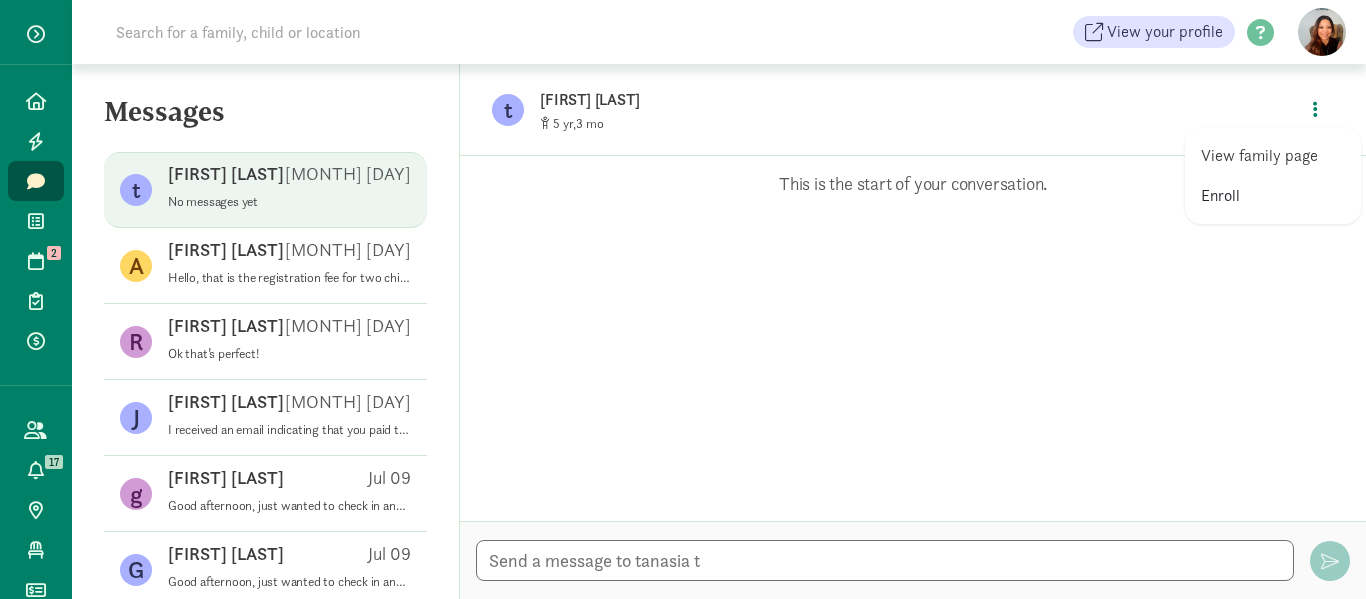 click on "Enroll" at bounding box center (1273, 196) 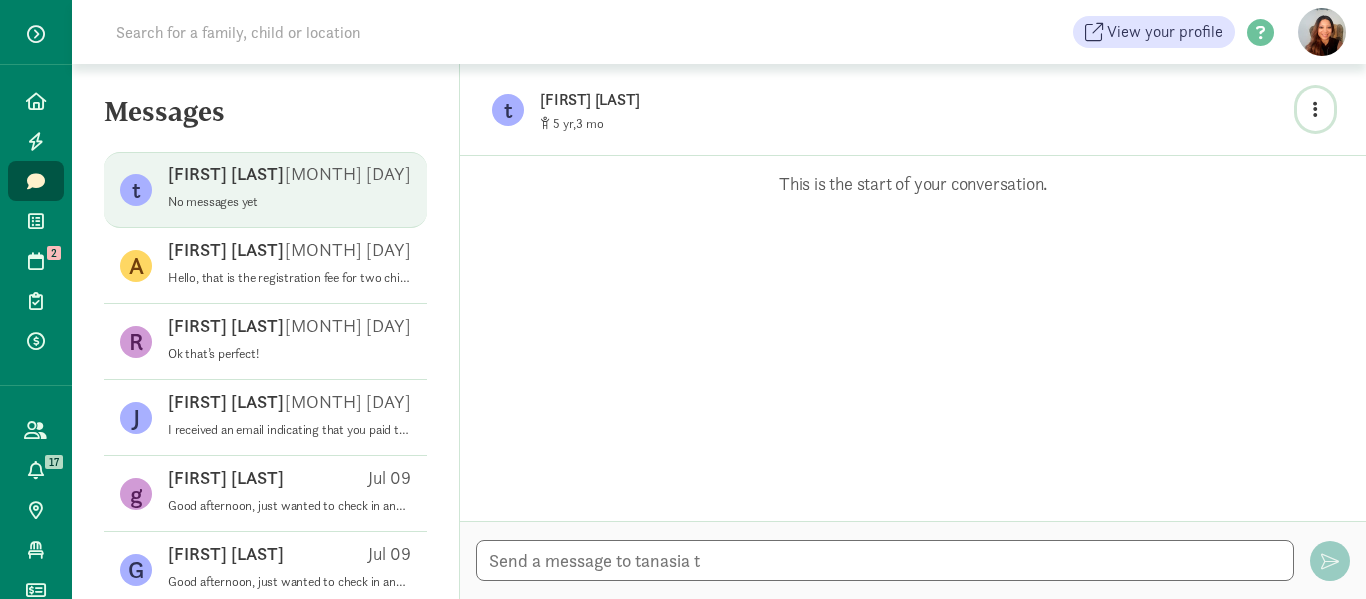 click at bounding box center [1315, 109] 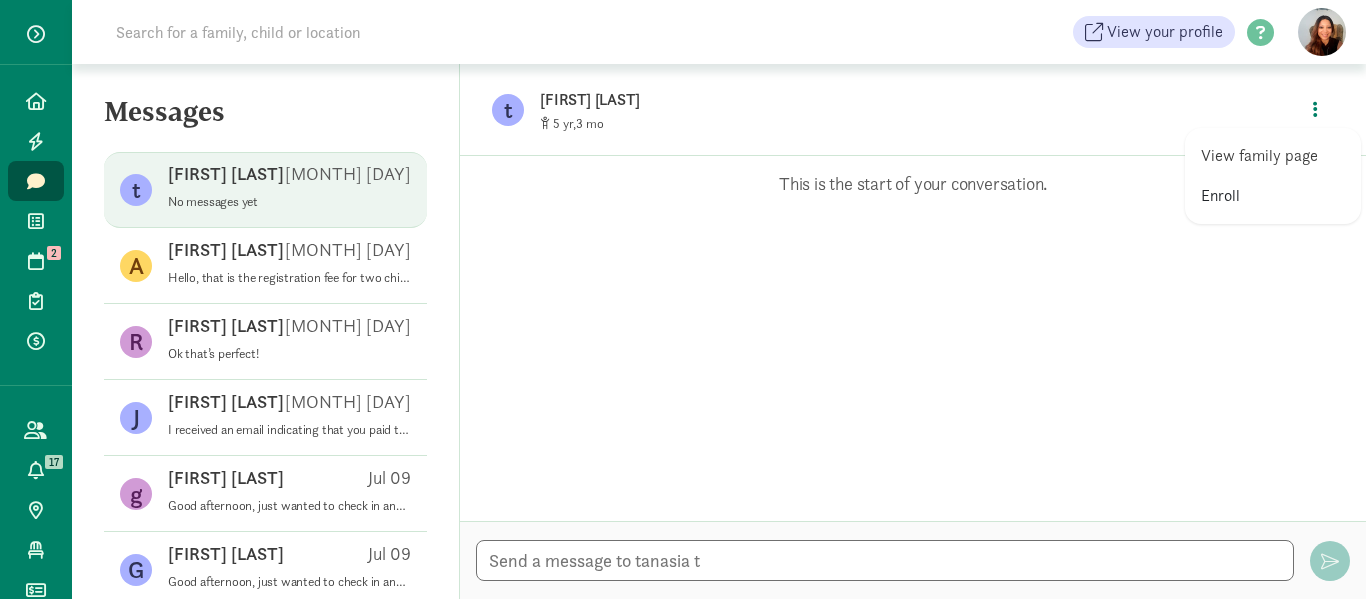 click on "Enroll" at bounding box center [1273, 196] 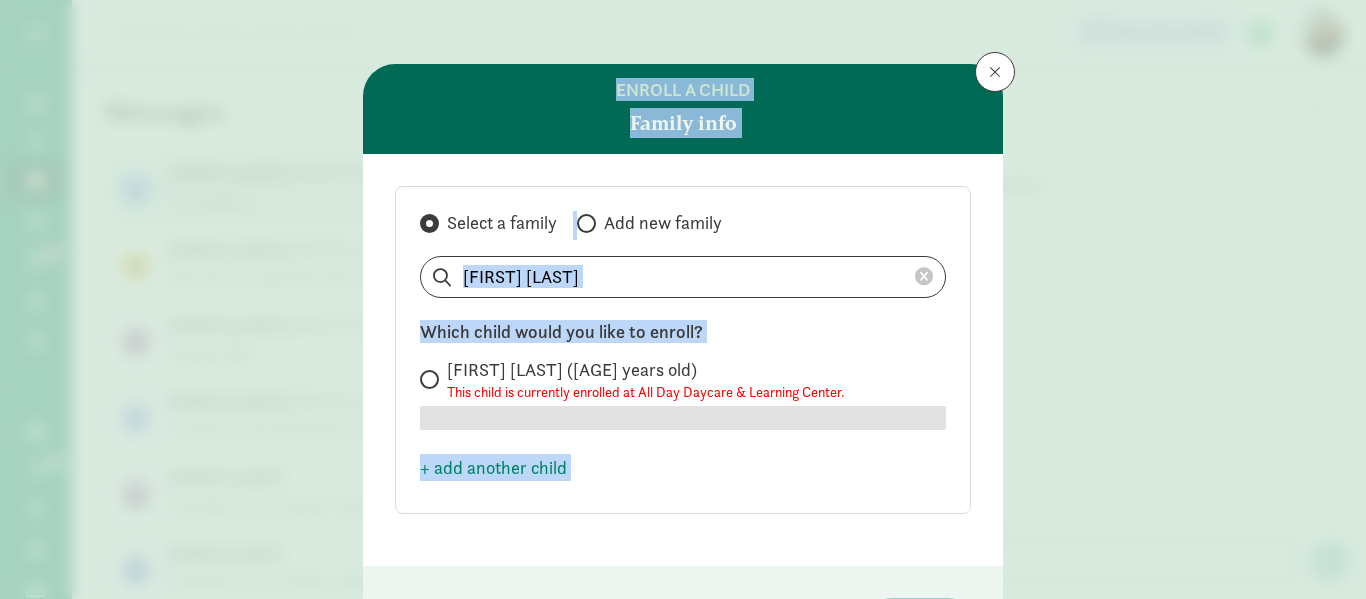 click on "Enroll a child   Family info
Select a family
Add new family
[FIRST] [LAST]
Which child would you like to enroll?
[FIRST] [LAST] ([AGE] years old)
This child is currently enrolled at All Day Daycare & Learning Center.
+ add another child
Back
Continue" 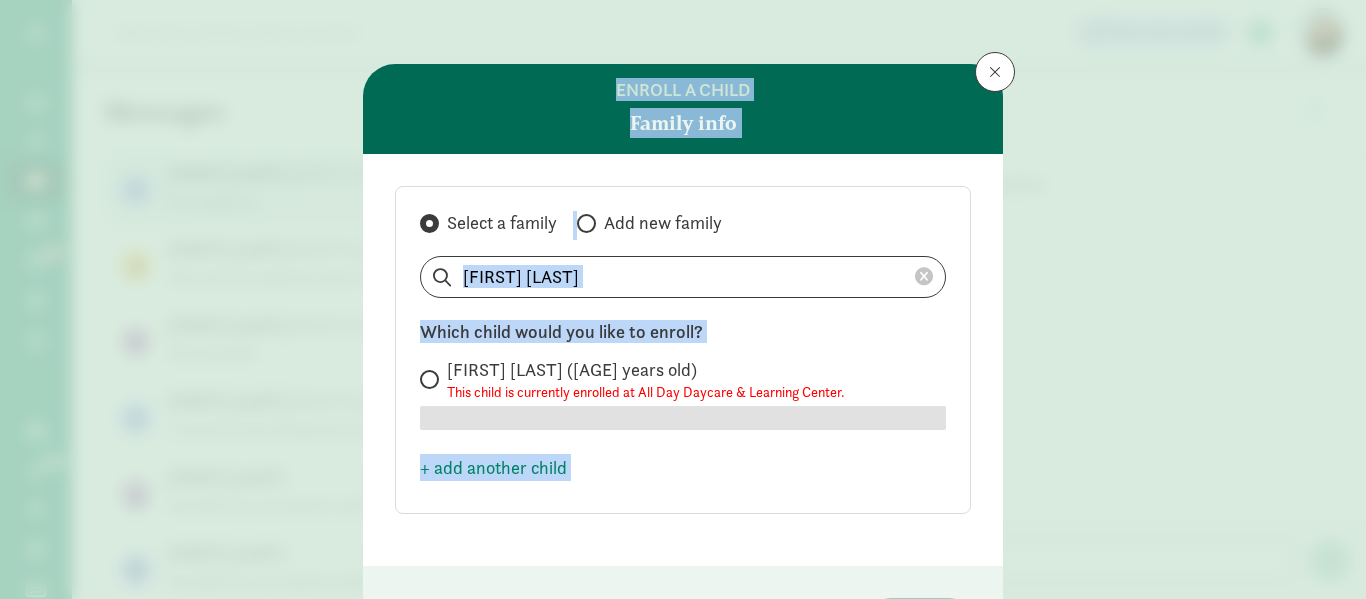 click on "Enroll a child   Family info
Select a family
Add new family
[FIRST] [LAST]
Which child would you like to enroll?
[FIRST] [LAST] ([AGE] years old)
This child is currently enrolled at All Day Daycare & Learning Center.
+ add another child
Back
Continue" 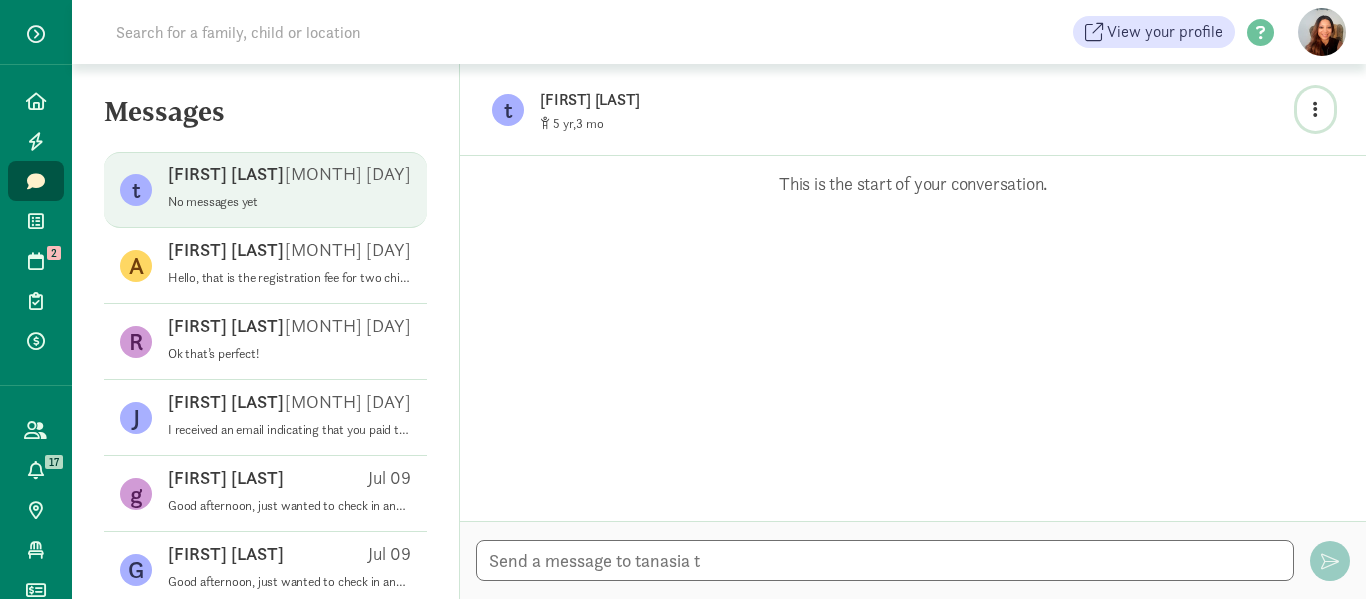 click at bounding box center [1315, 109] 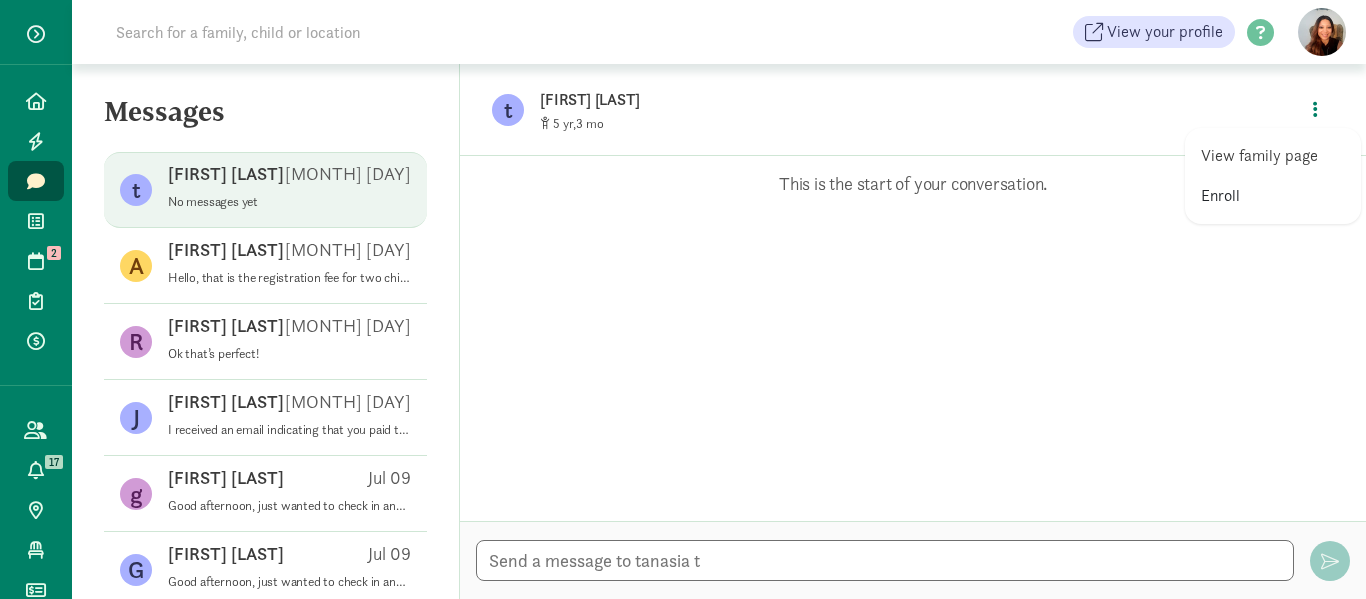 click on "Enroll" at bounding box center [1273, 196] 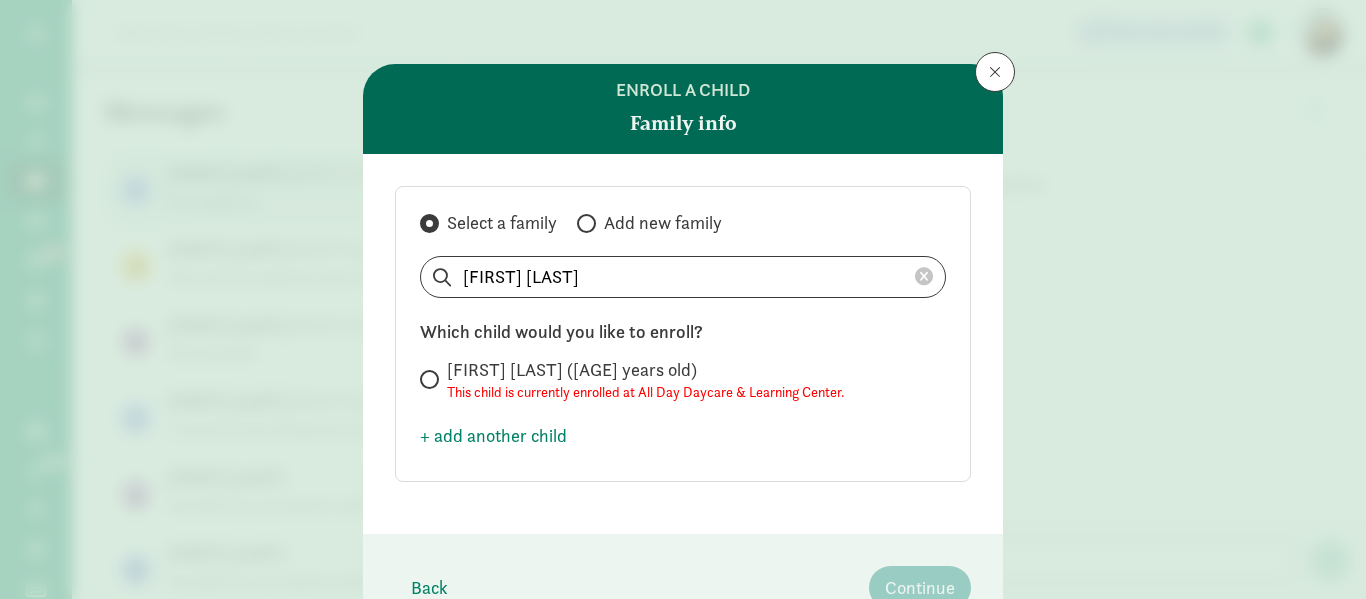 scroll, scrollTop: 100, scrollLeft: 0, axis: vertical 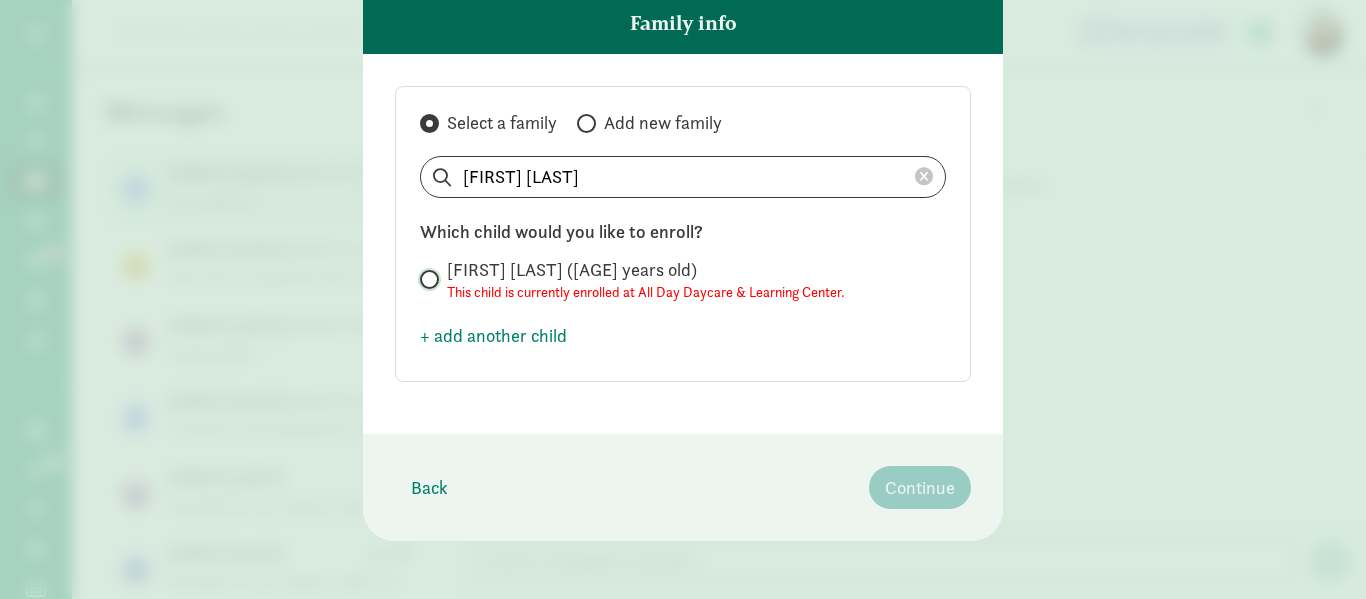 click on "[FIRST] [LAST] ([AGE] years old)
This child is currently enrolled at All Day Daycare & Learning Center." at bounding box center (426, 279) 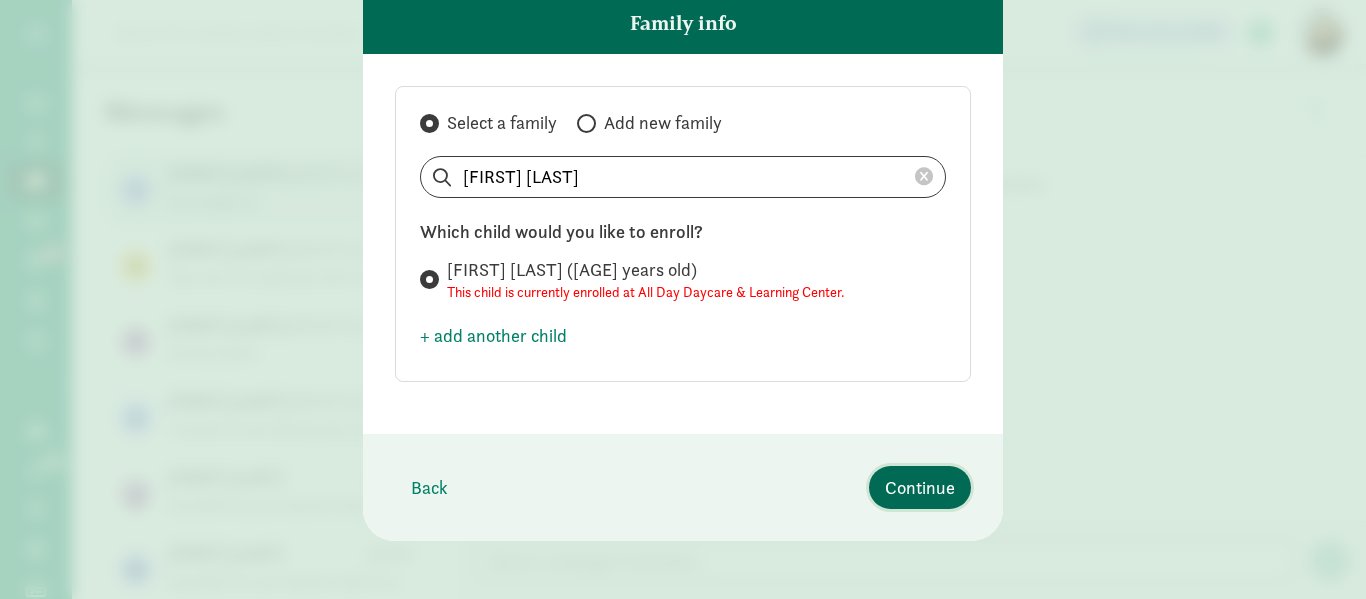 click on "Continue" at bounding box center (920, 487) 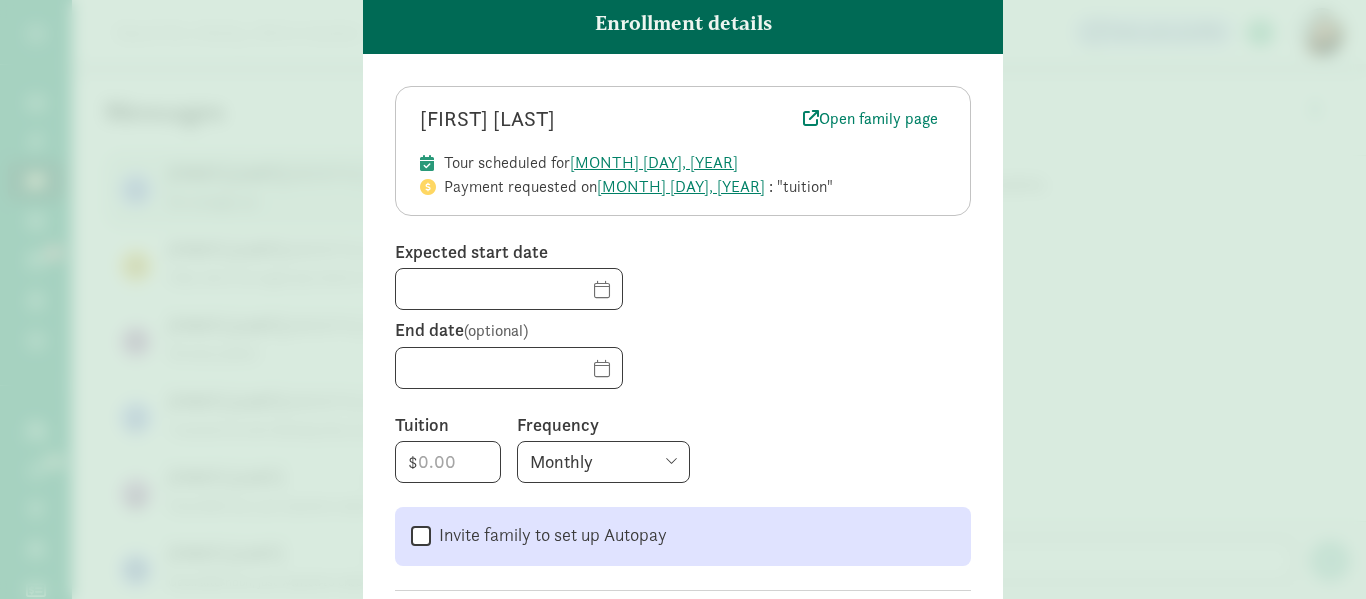 click on "Monthly Weekly Every two weeks Annually" at bounding box center [744, 462] 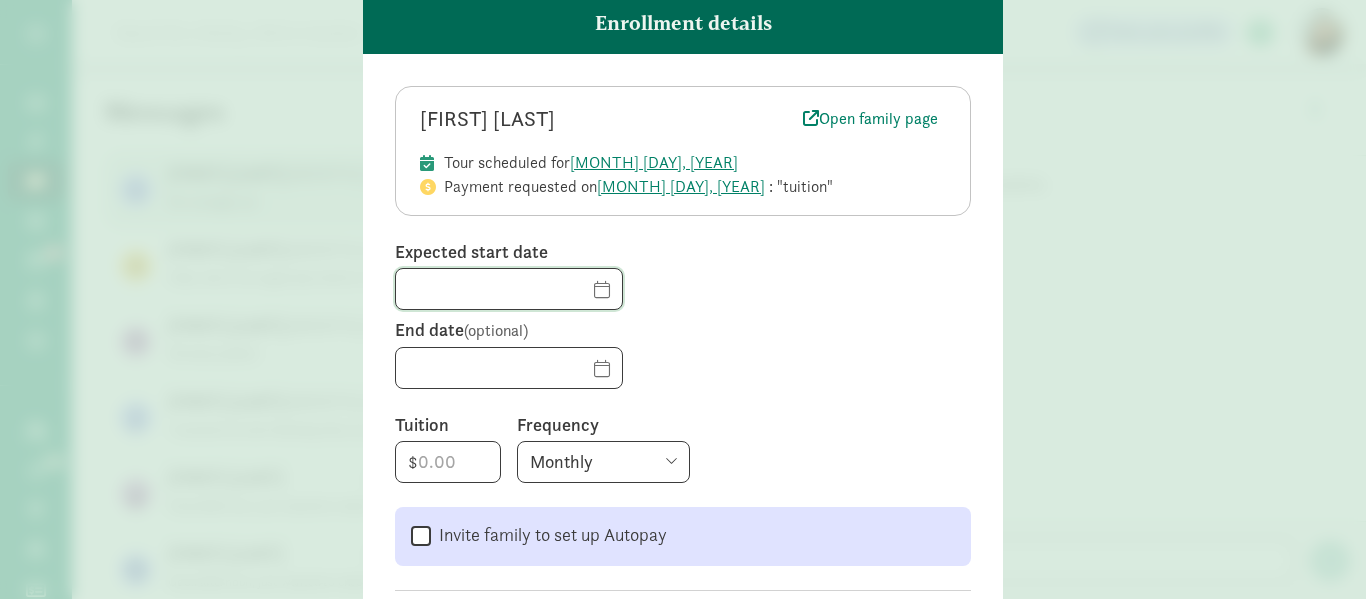 click 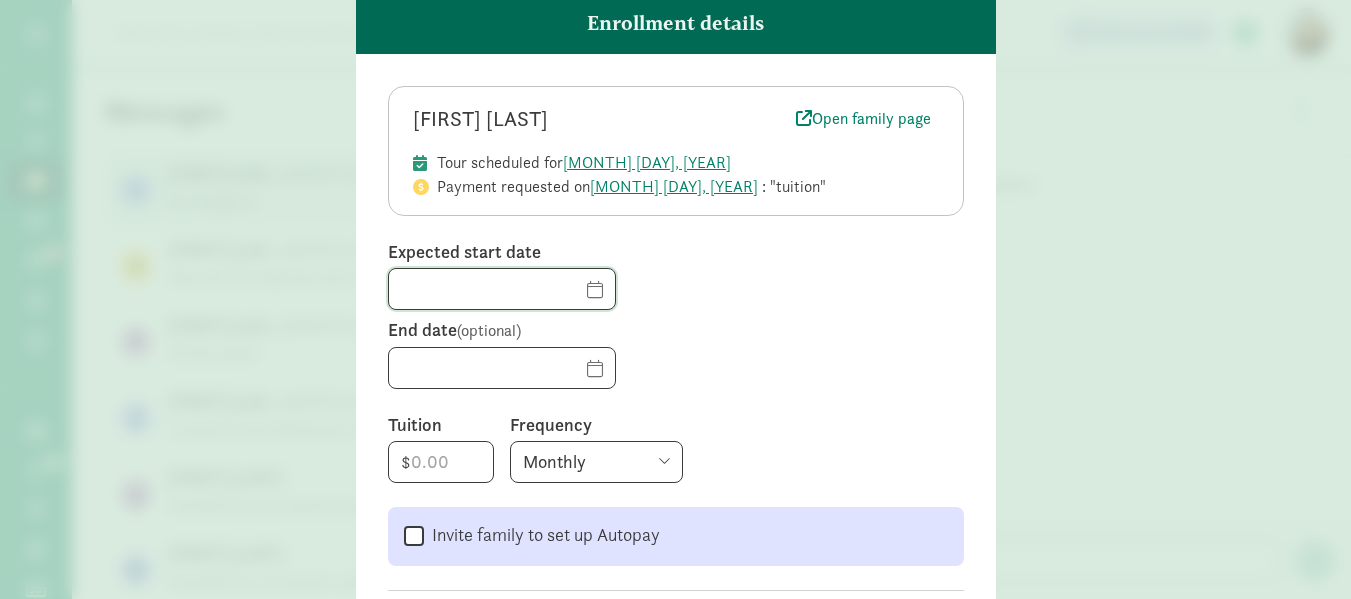 click 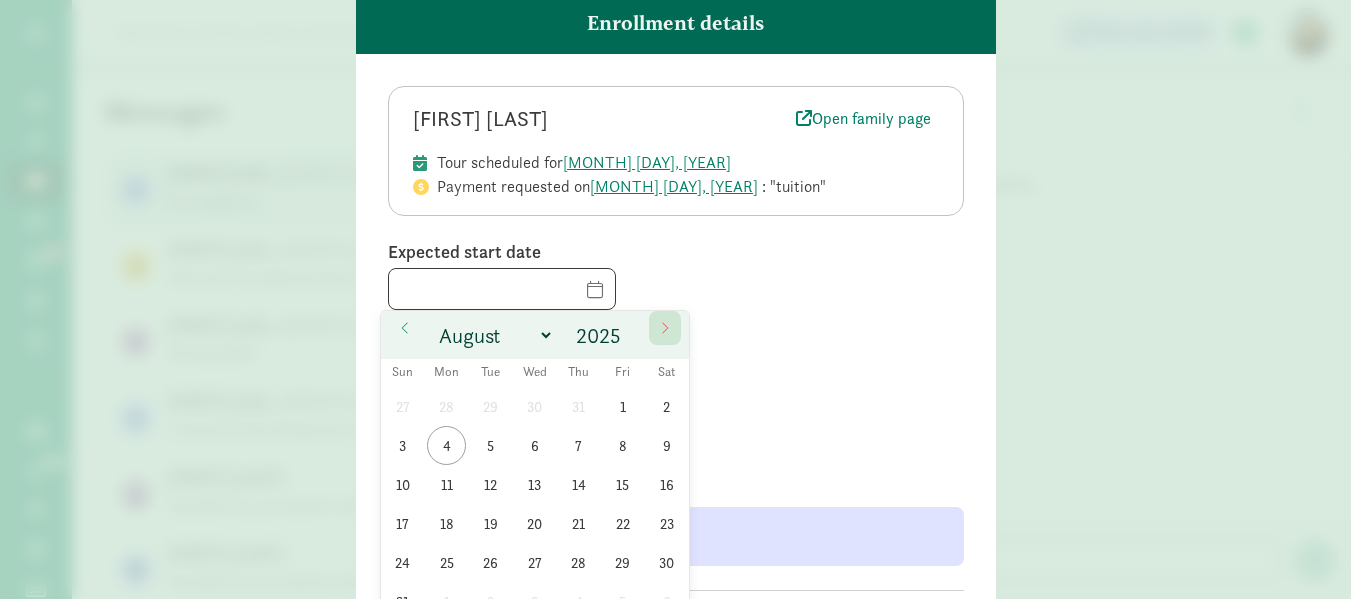 click 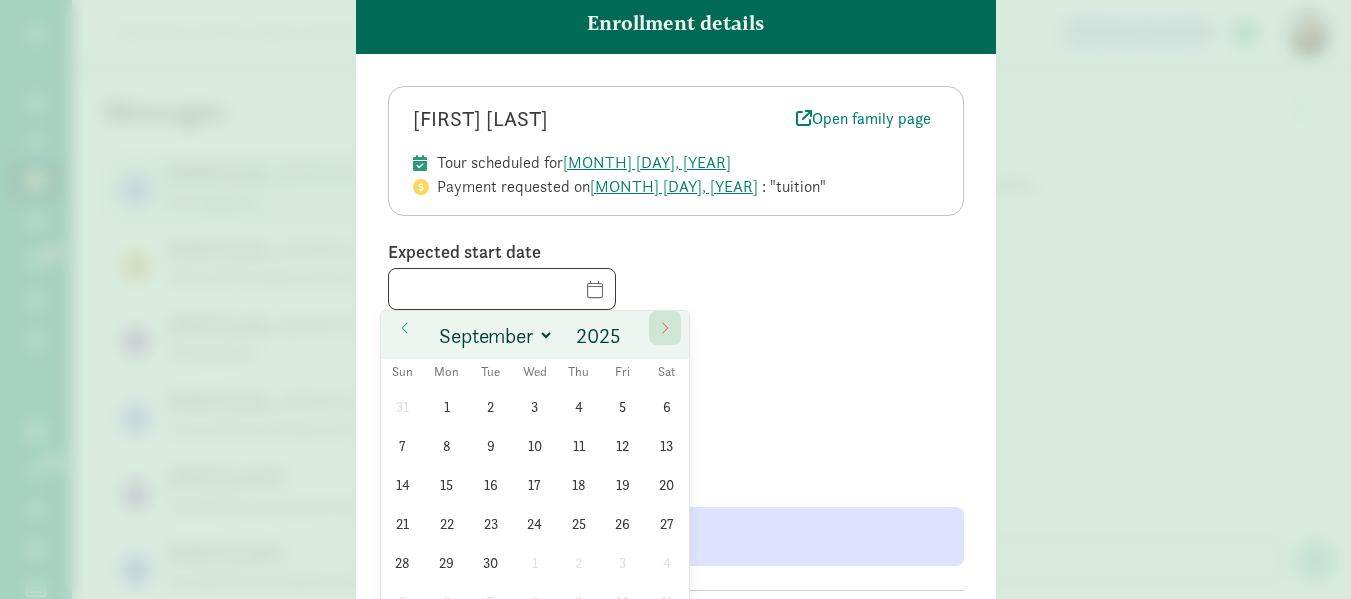 click 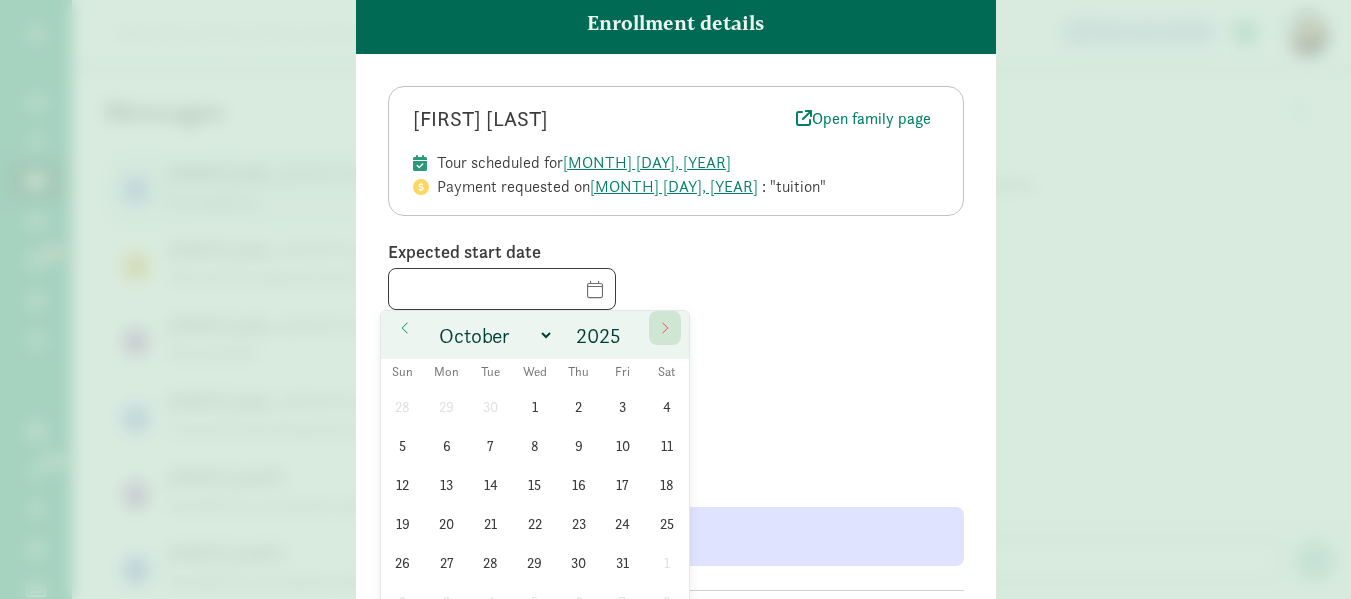 click 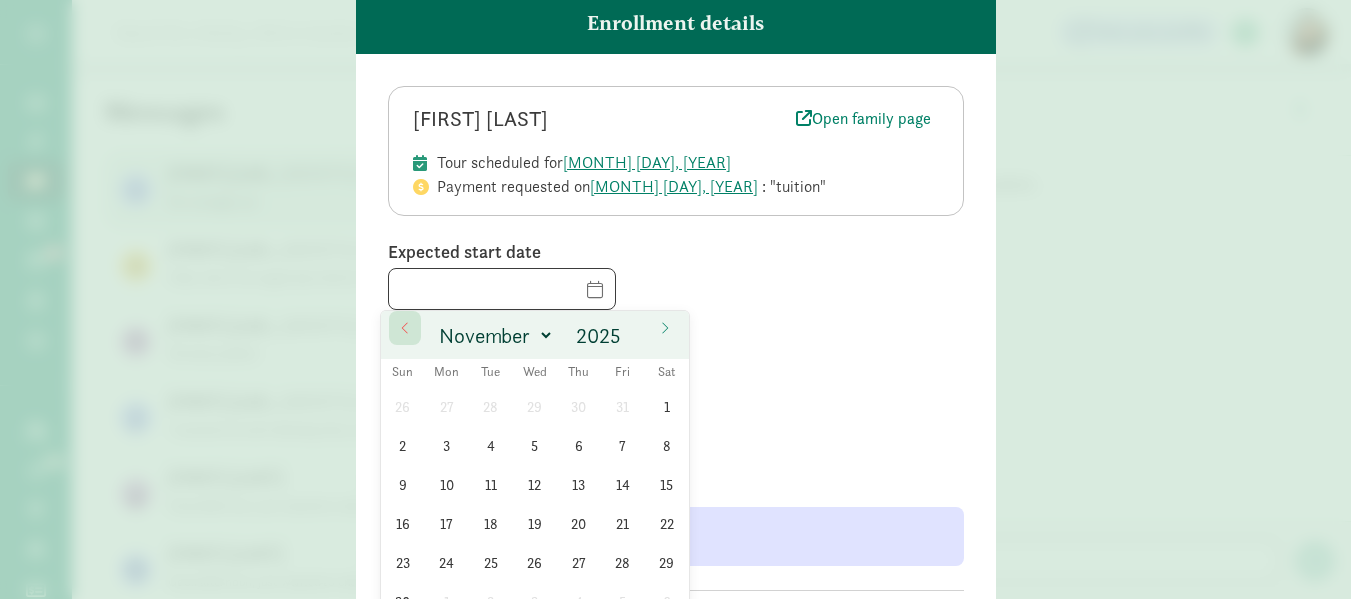 click 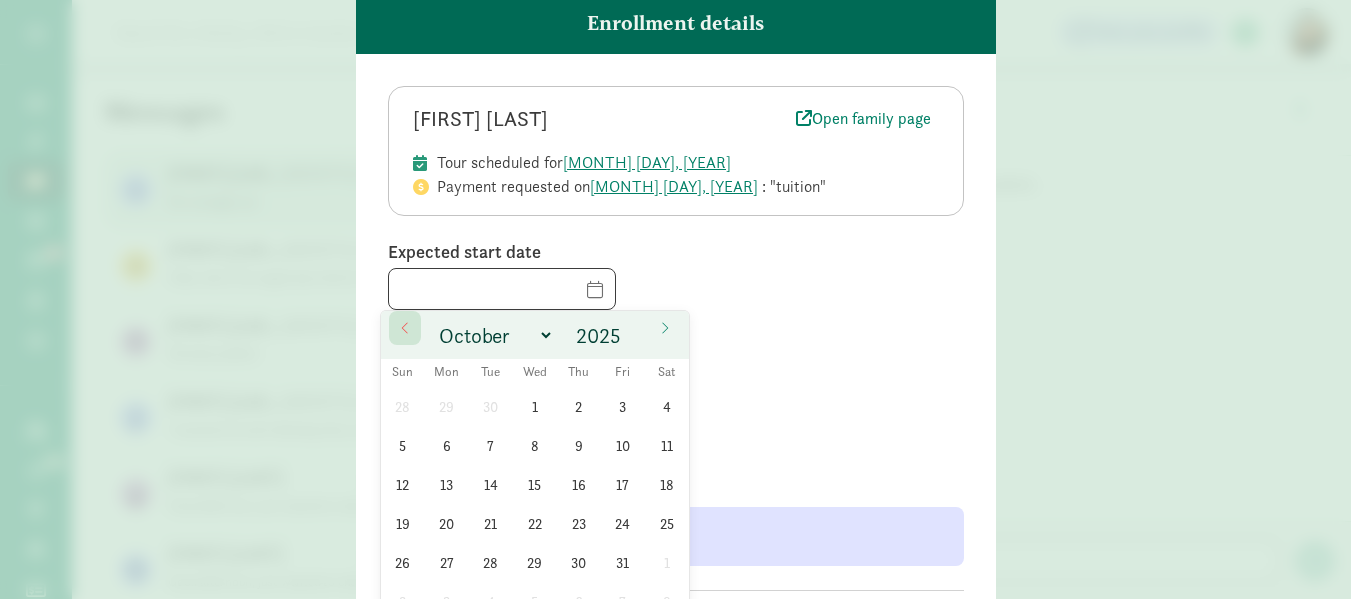 click 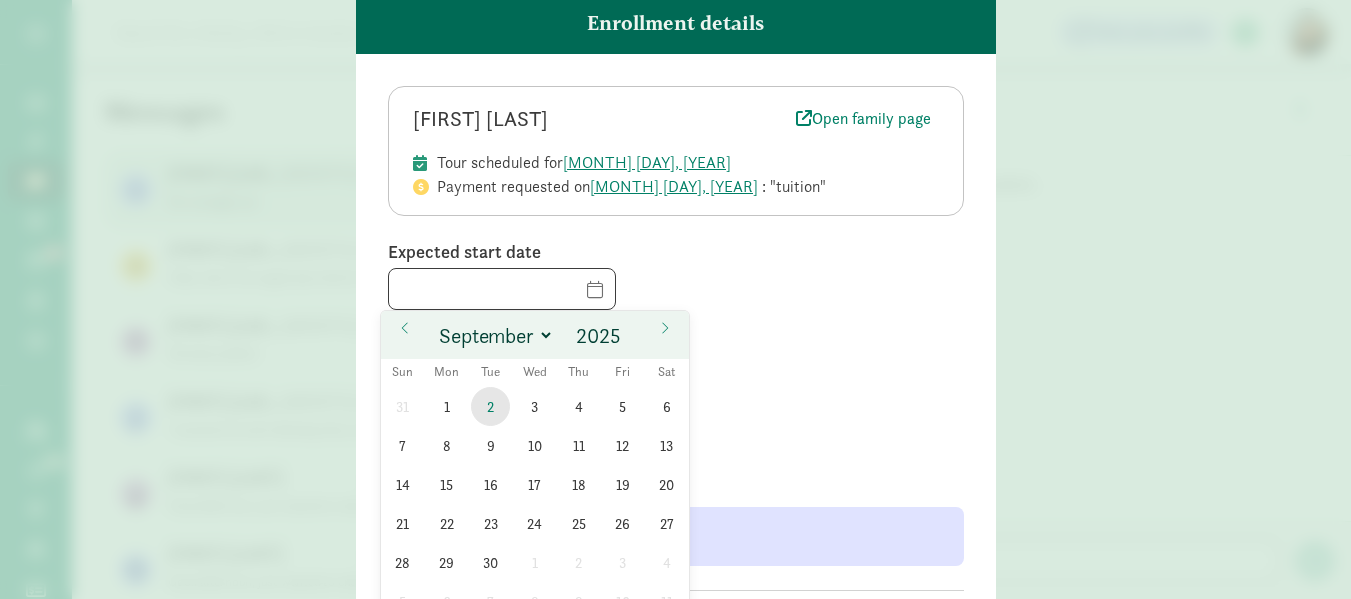 click on "2" at bounding box center (490, 406) 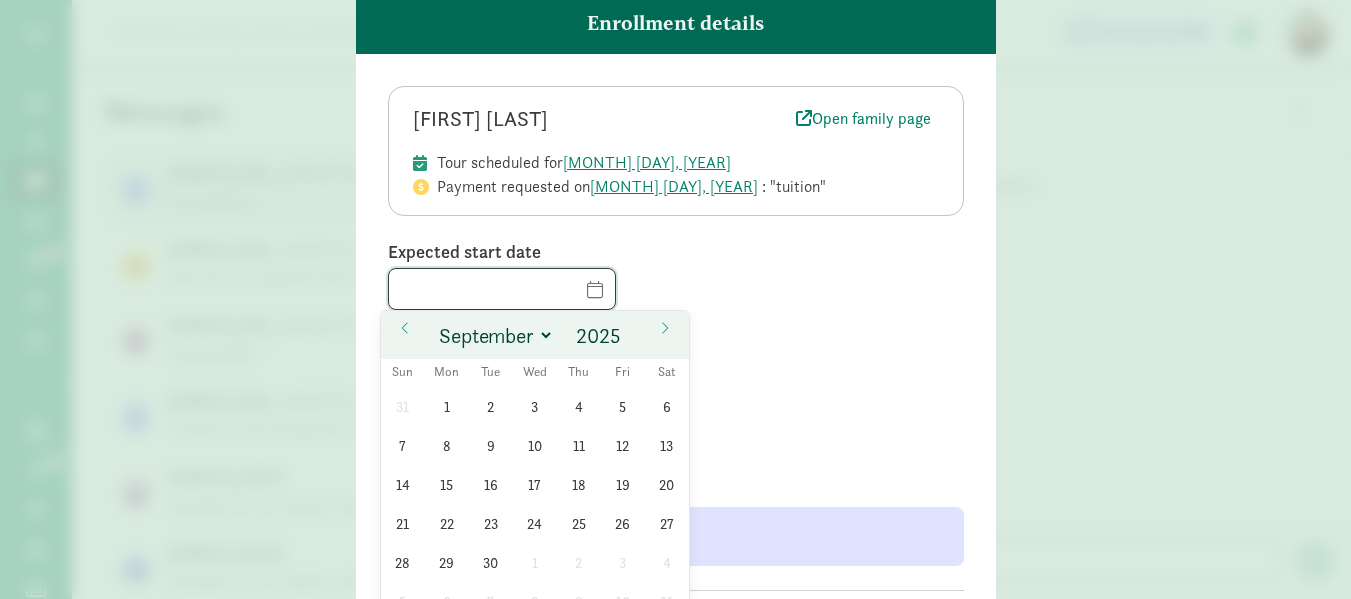 type on "09/02/2025" 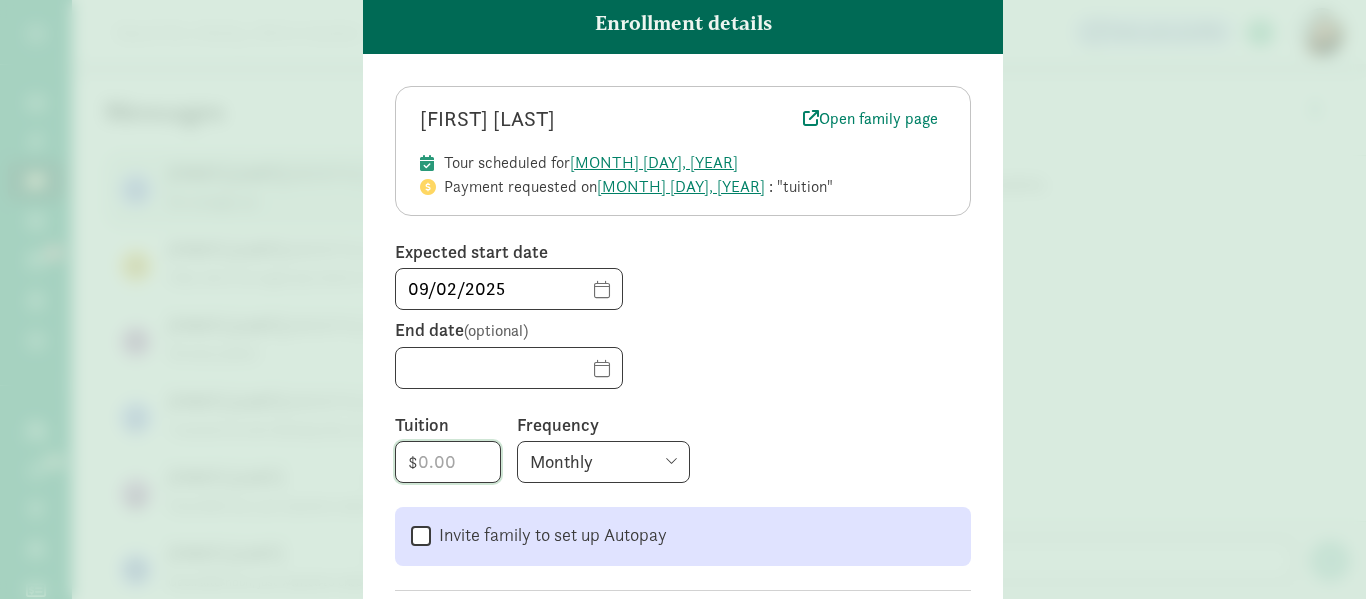 click 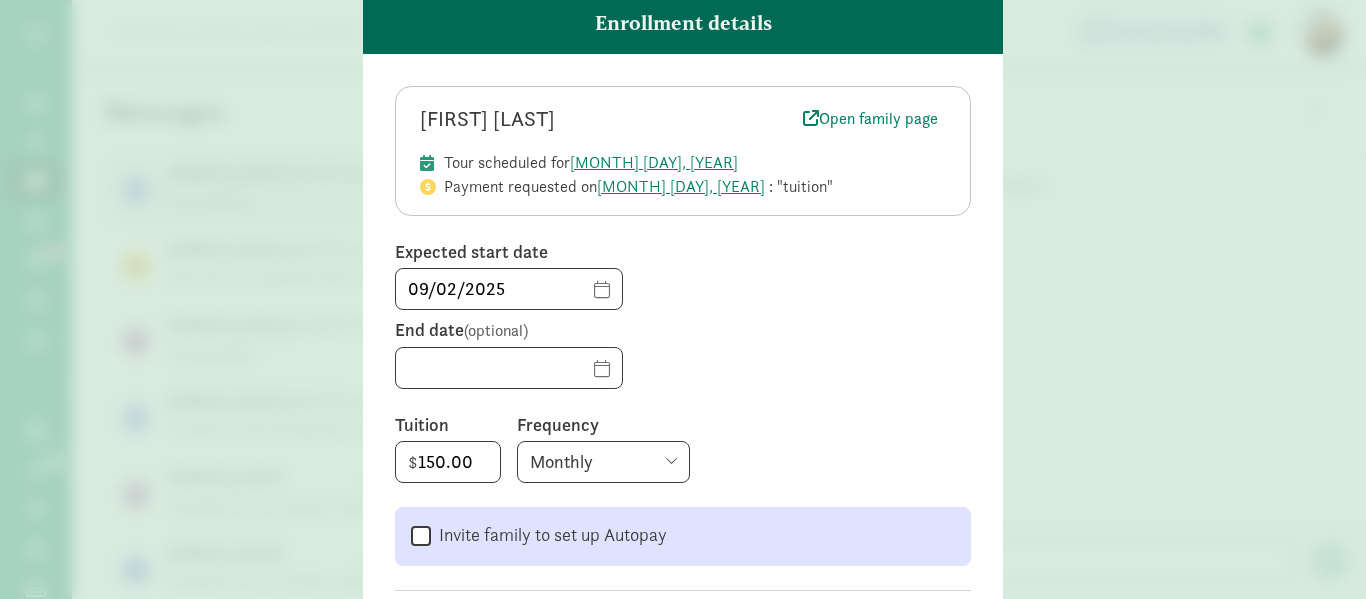 type on "150" 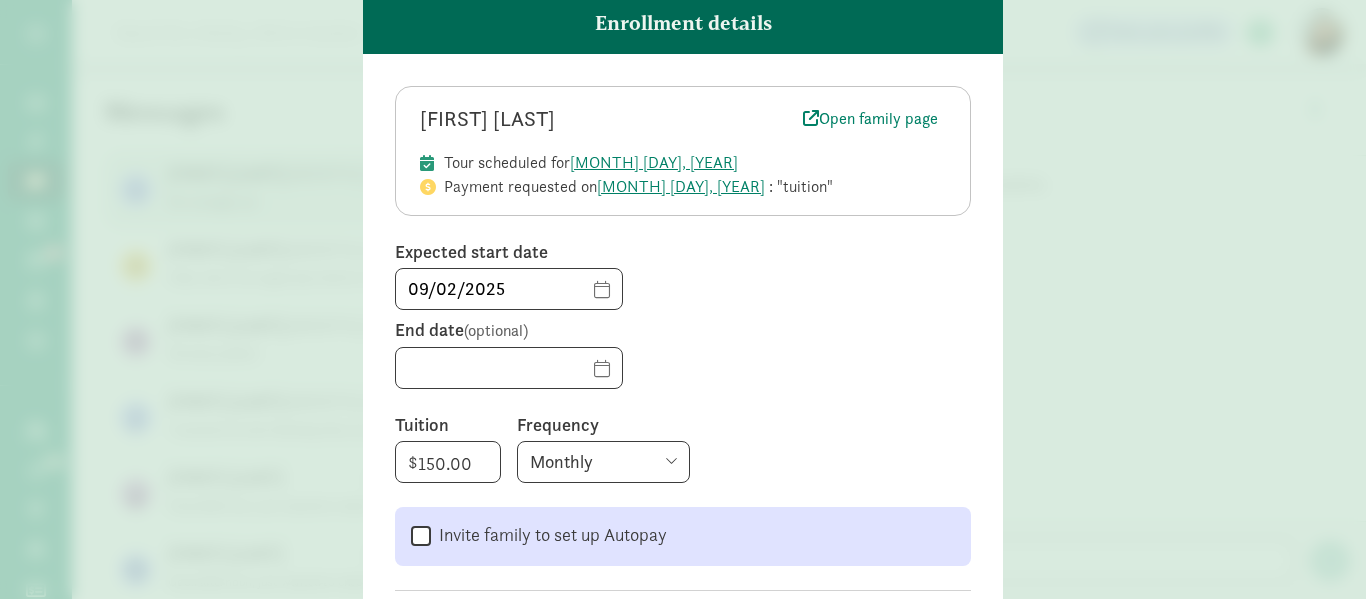 click on "Monthly Weekly Every two weeks Annually" at bounding box center (603, 462) 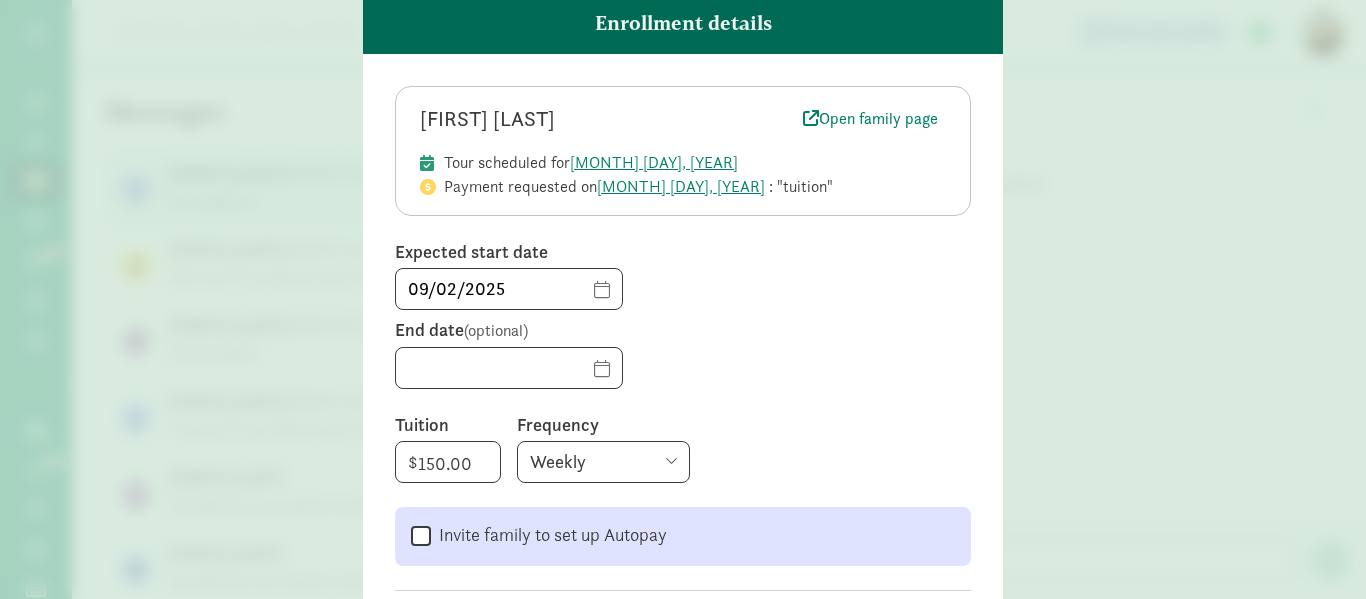 click on "Monthly Weekly Every two weeks Annually" at bounding box center (603, 462) 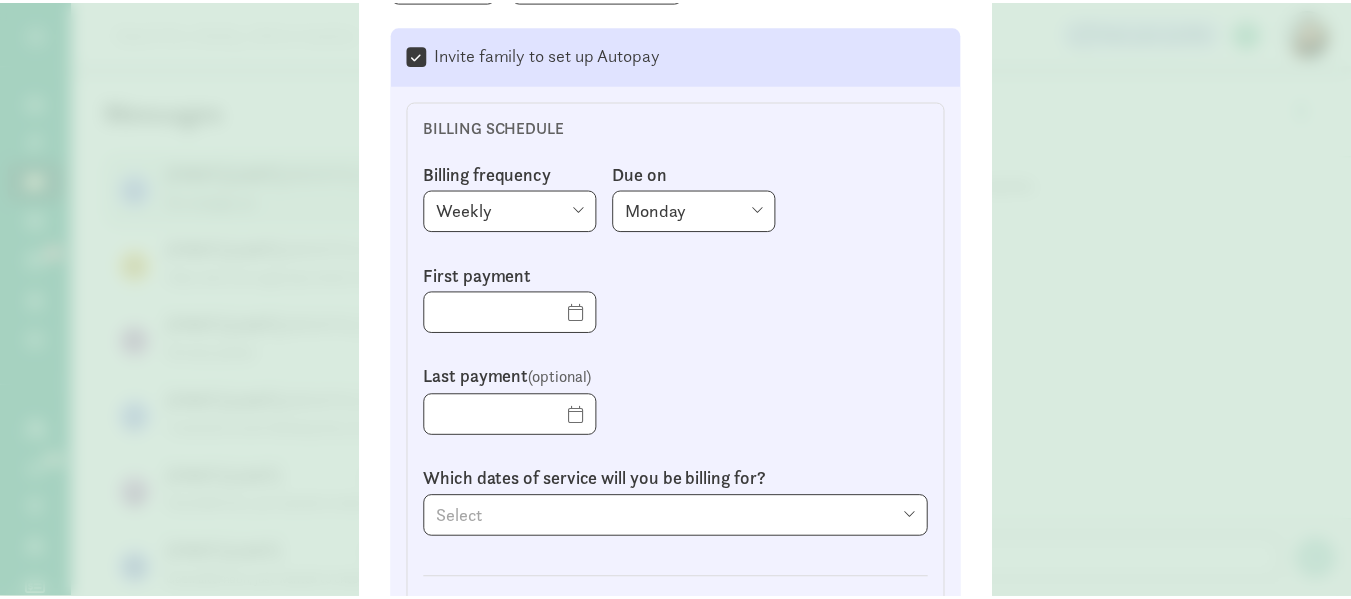 scroll, scrollTop: 600, scrollLeft: 0, axis: vertical 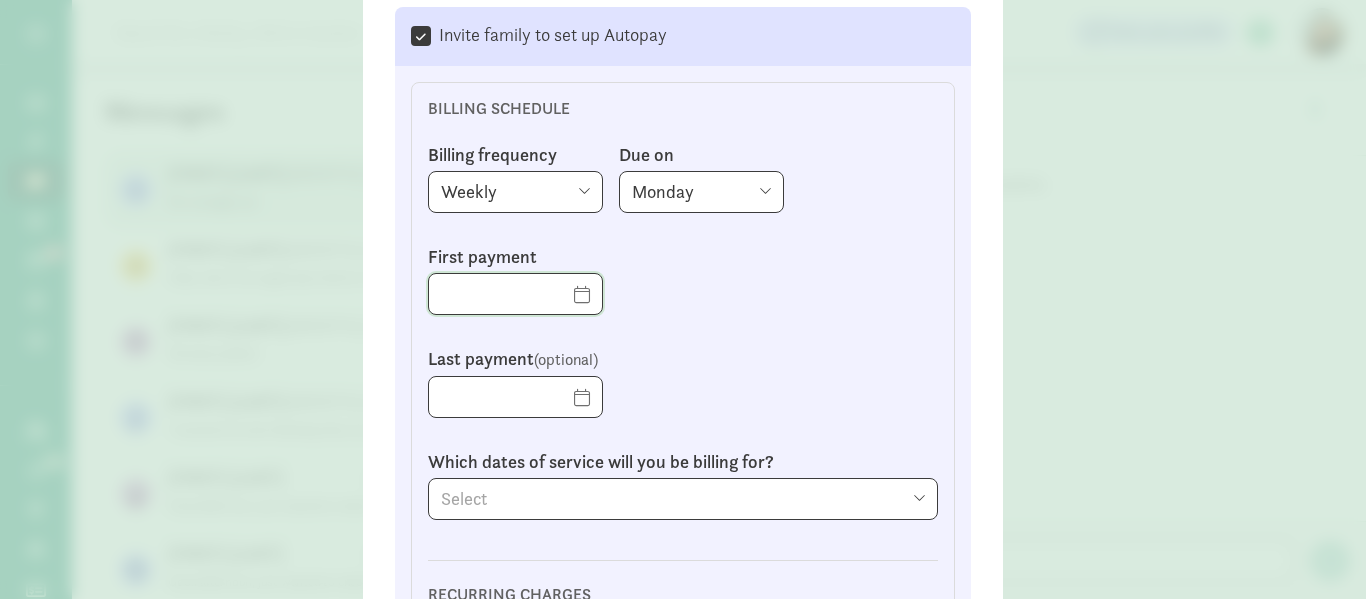 click 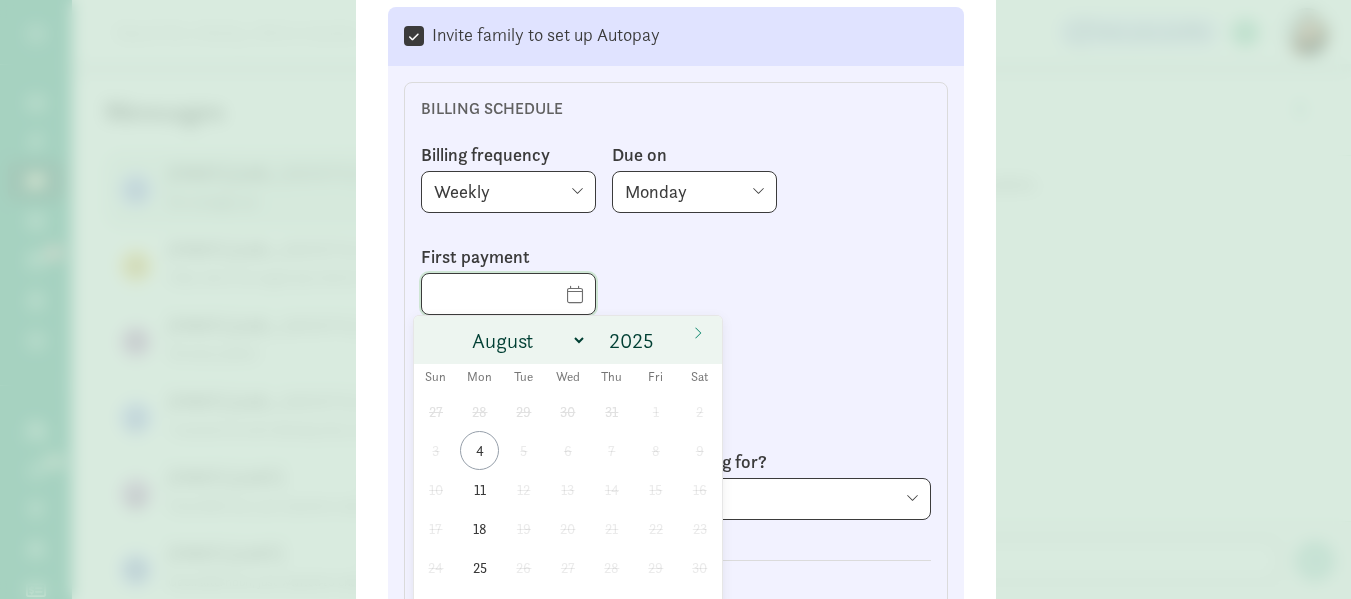 click 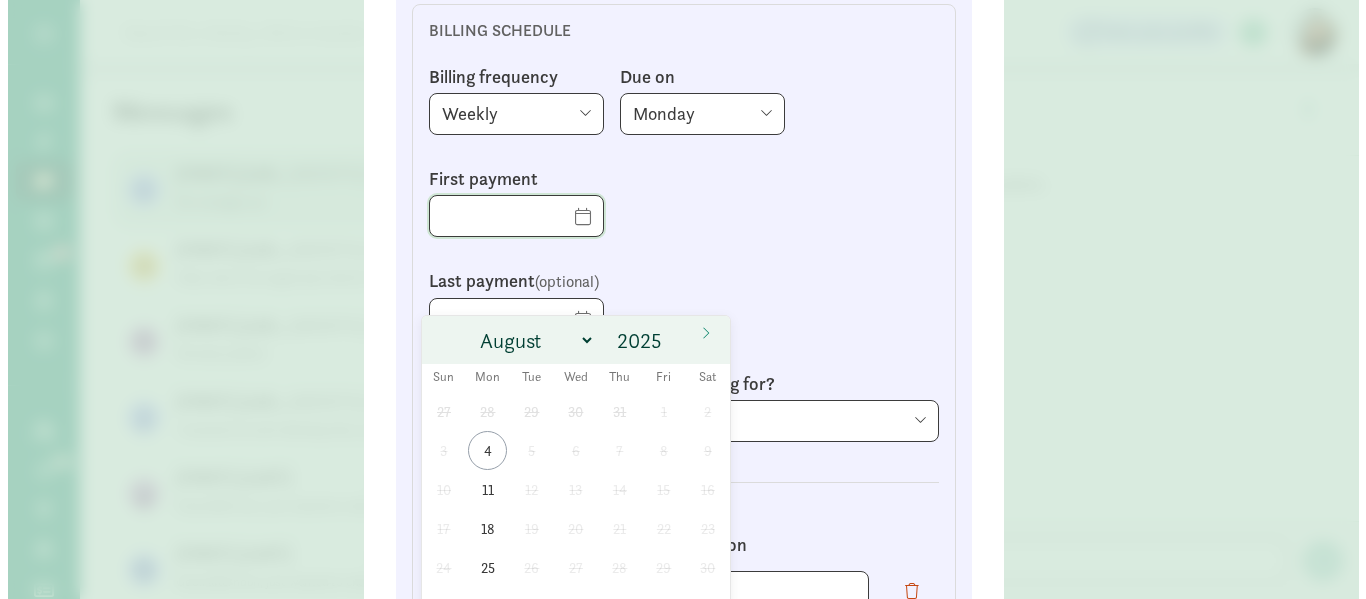 scroll, scrollTop: 700, scrollLeft: 0, axis: vertical 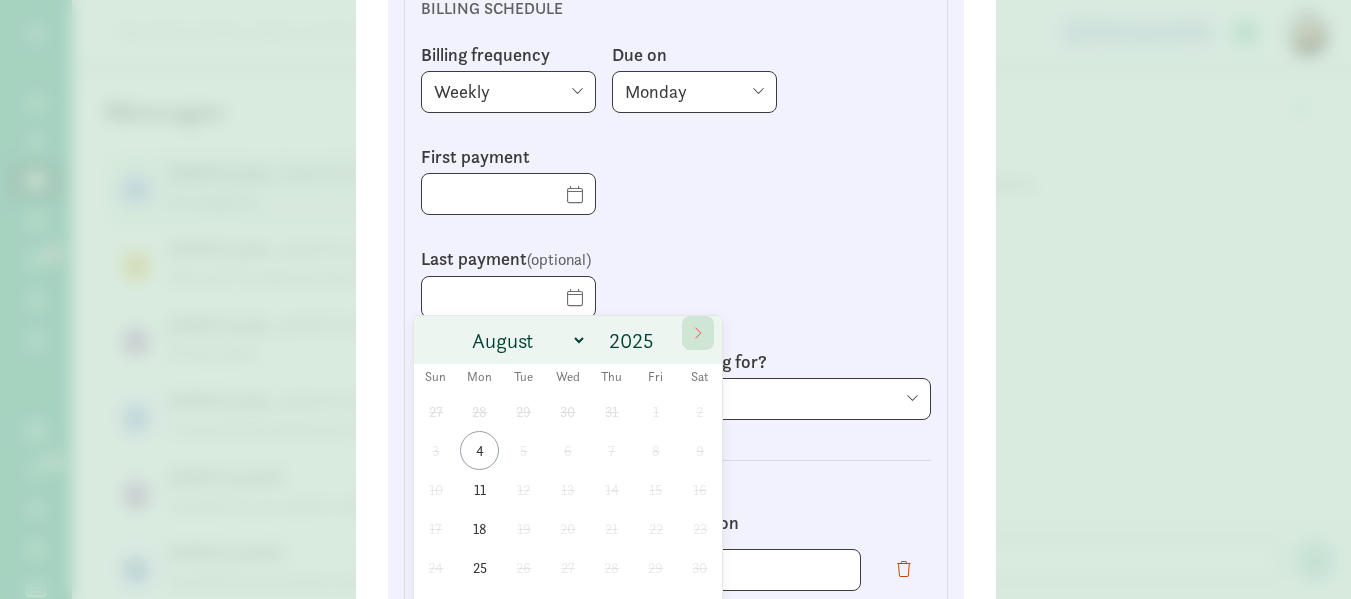 click 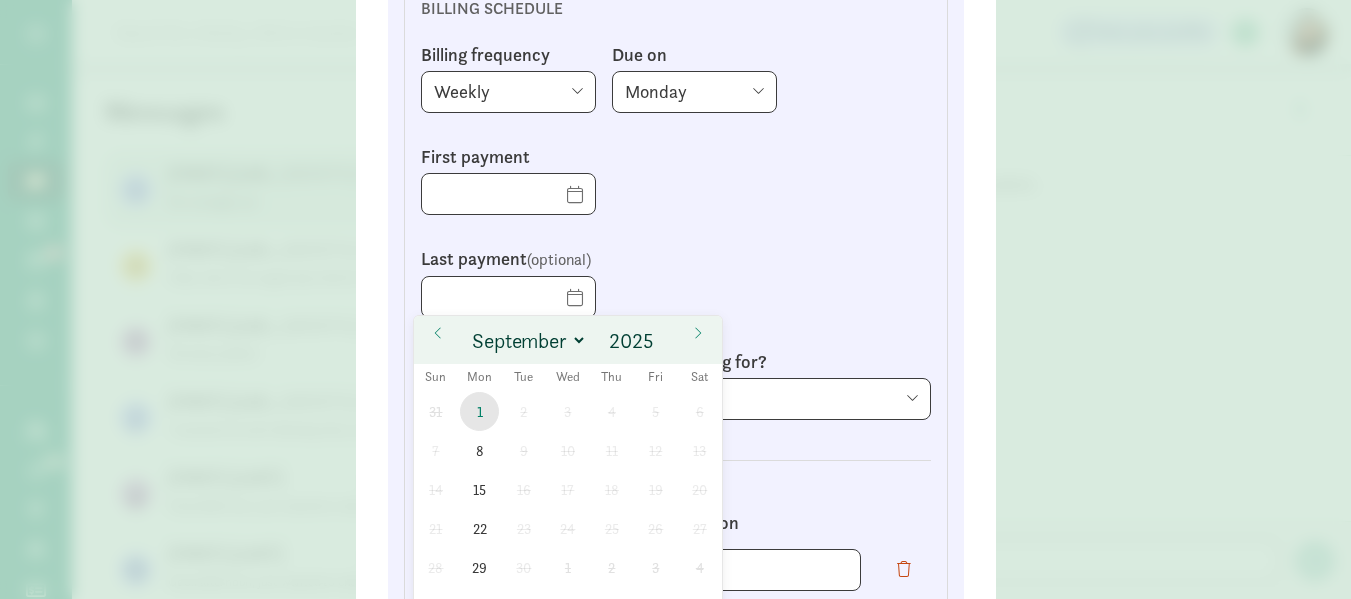 click on "1" at bounding box center (479, 411) 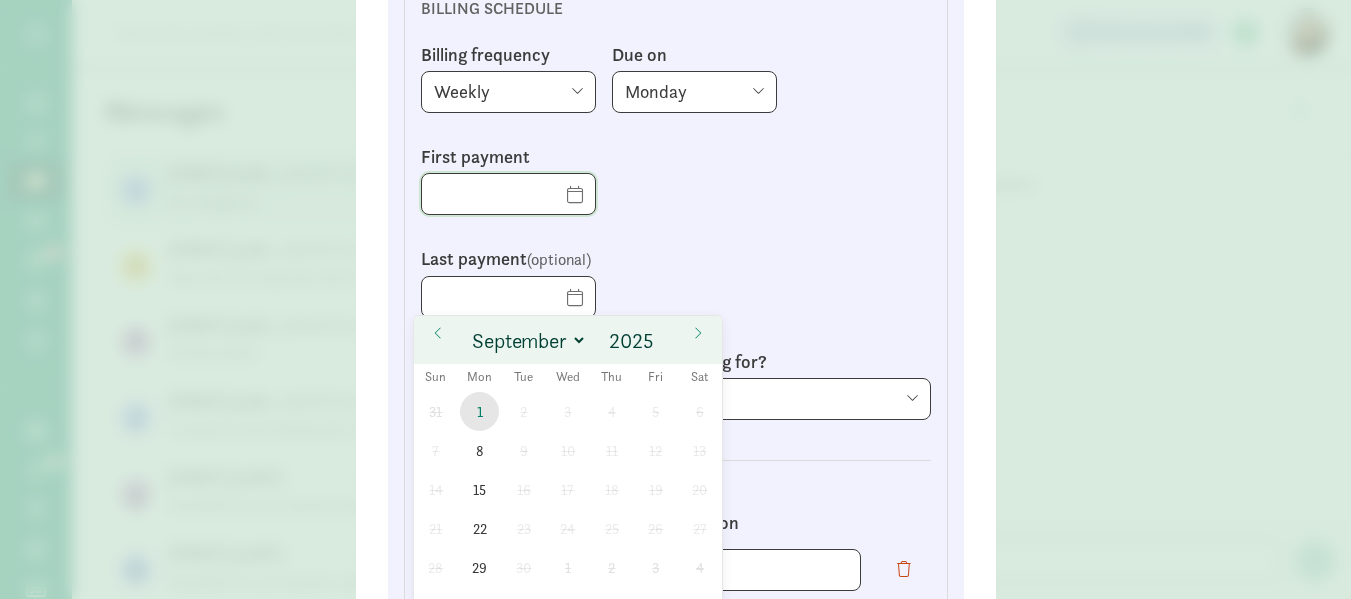 type on "[MONTH]/[DAY]/[YEAR]" 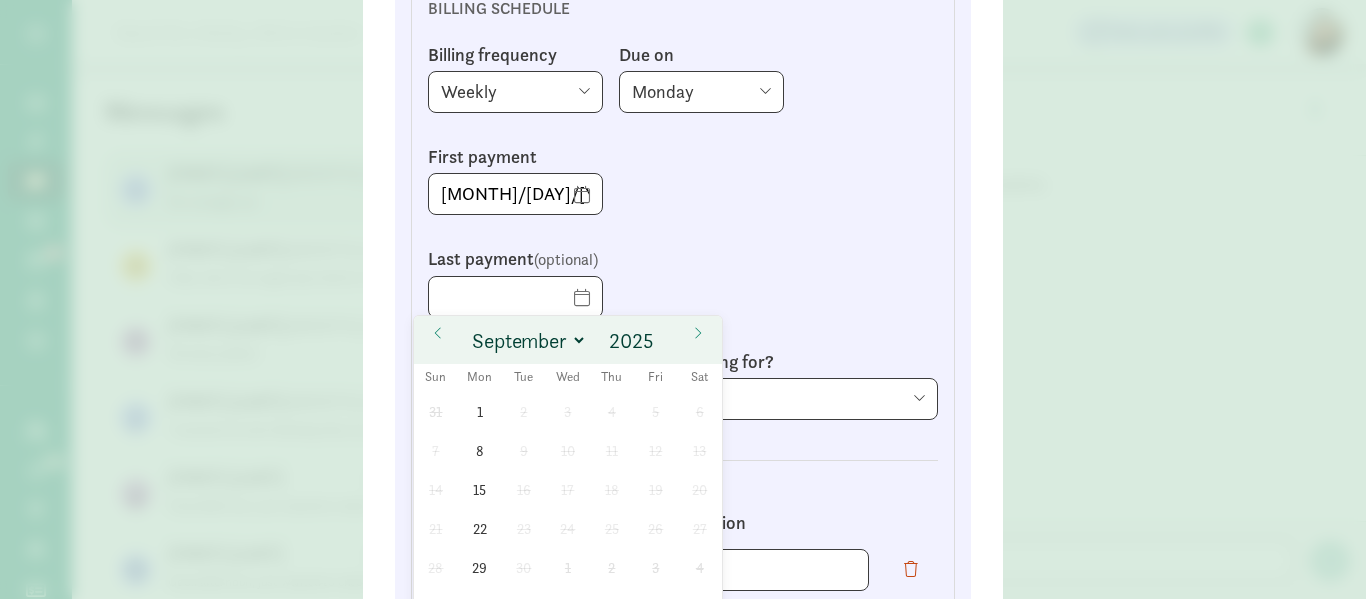 click on "Select" at bounding box center (683, 399) 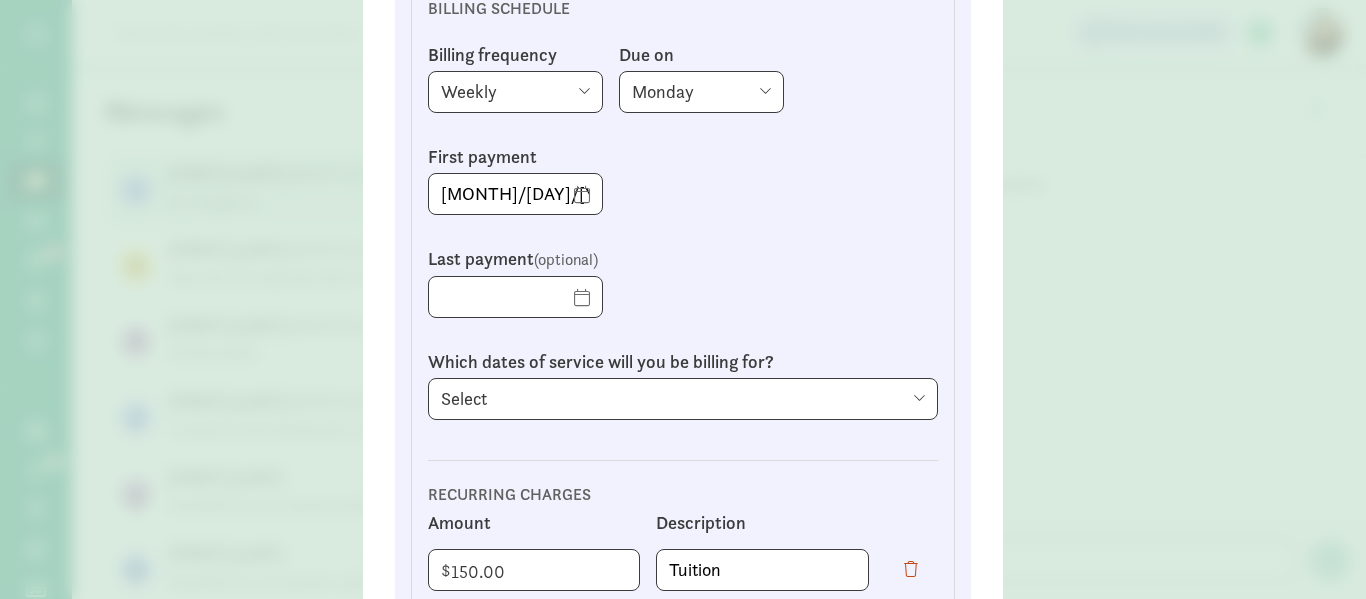 select on "[MONTH]/[DAY]/[YEAR]" 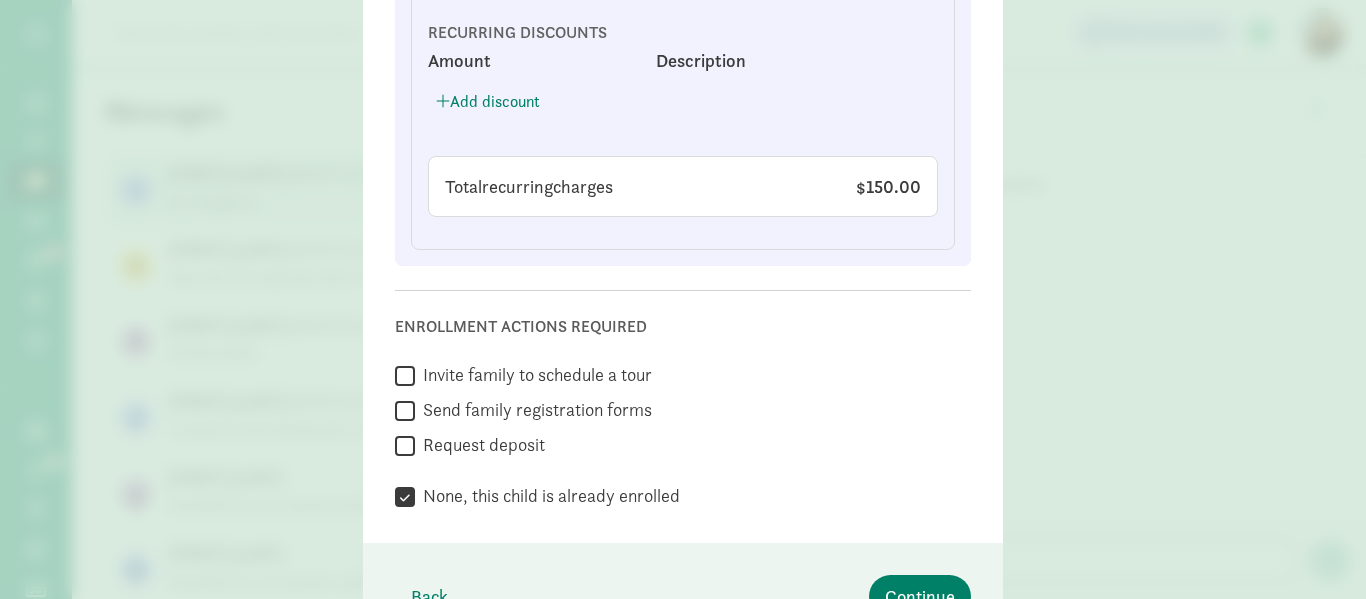 scroll, scrollTop: 1400, scrollLeft: 0, axis: vertical 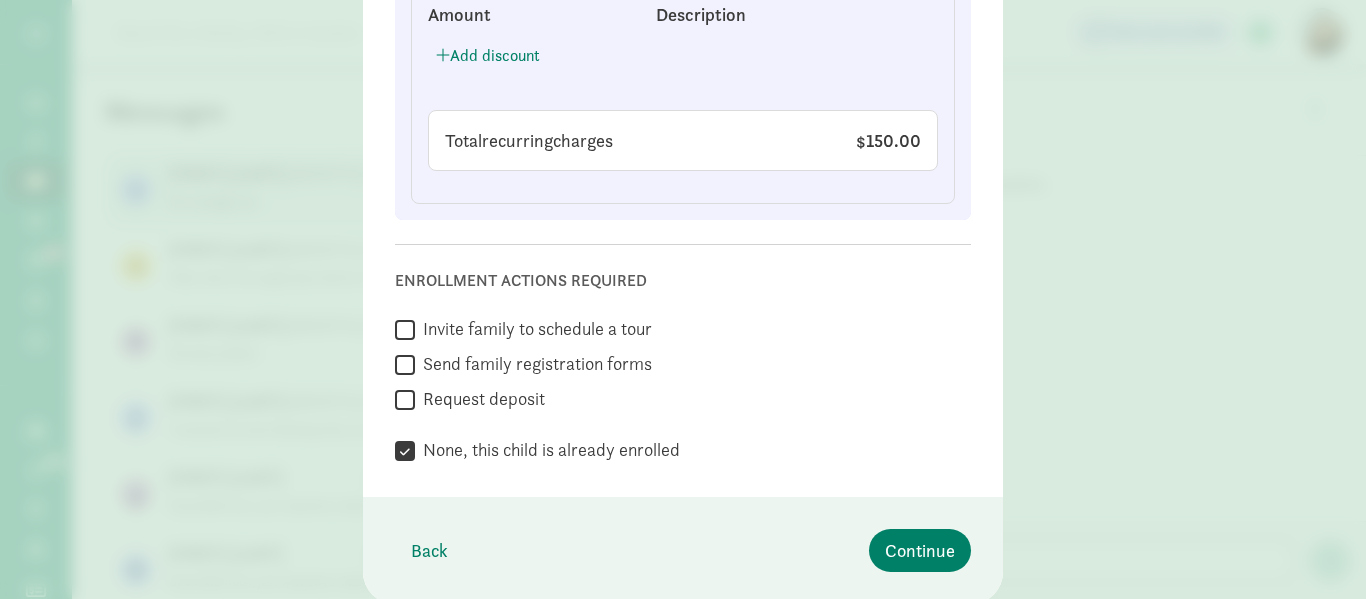 click on "Send family registration forms" at bounding box center (405, 365) 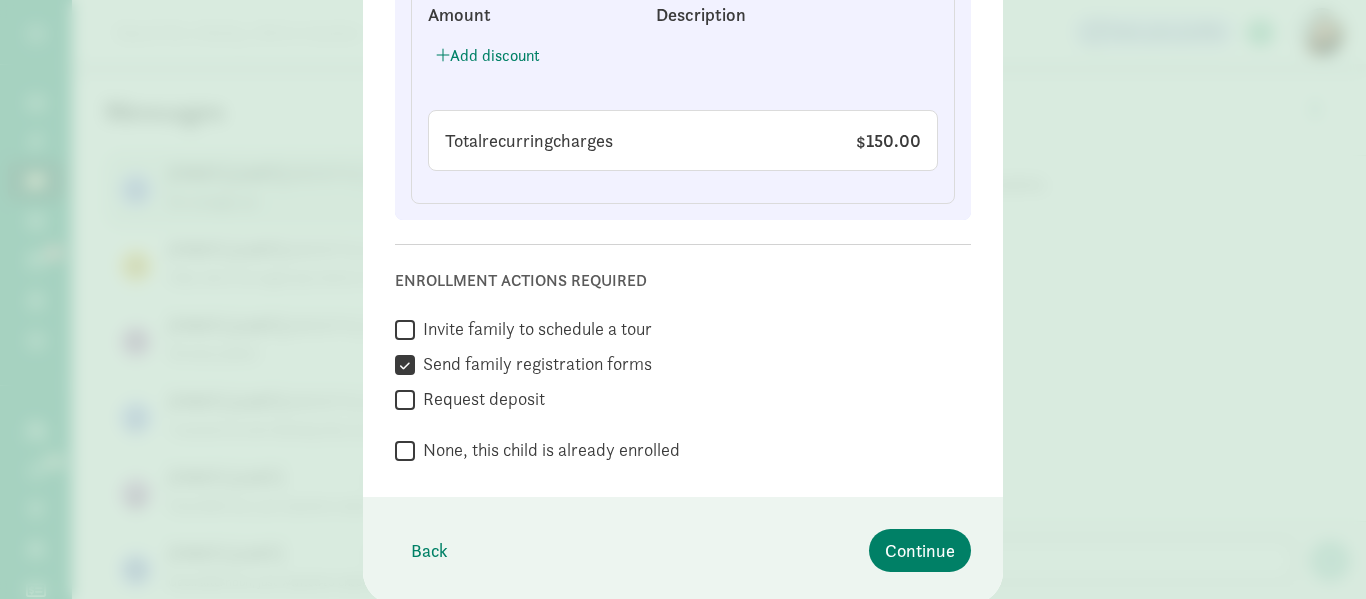 checkbox on "false" 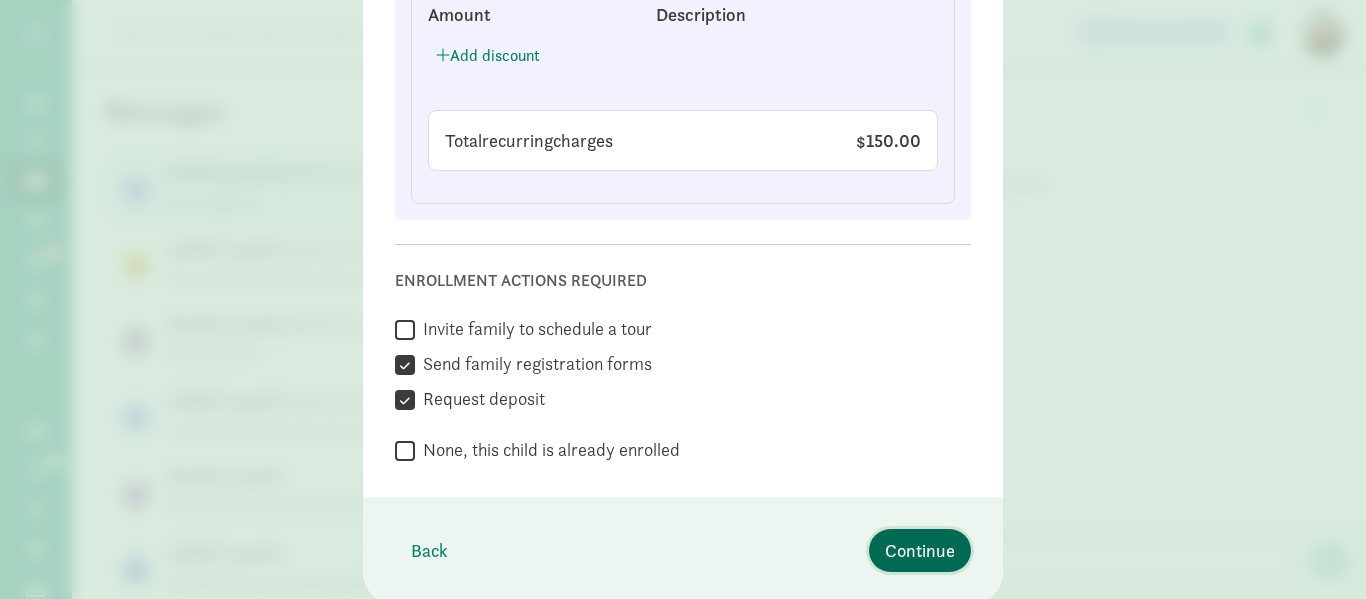 click on "Continue" at bounding box center (920, 550) 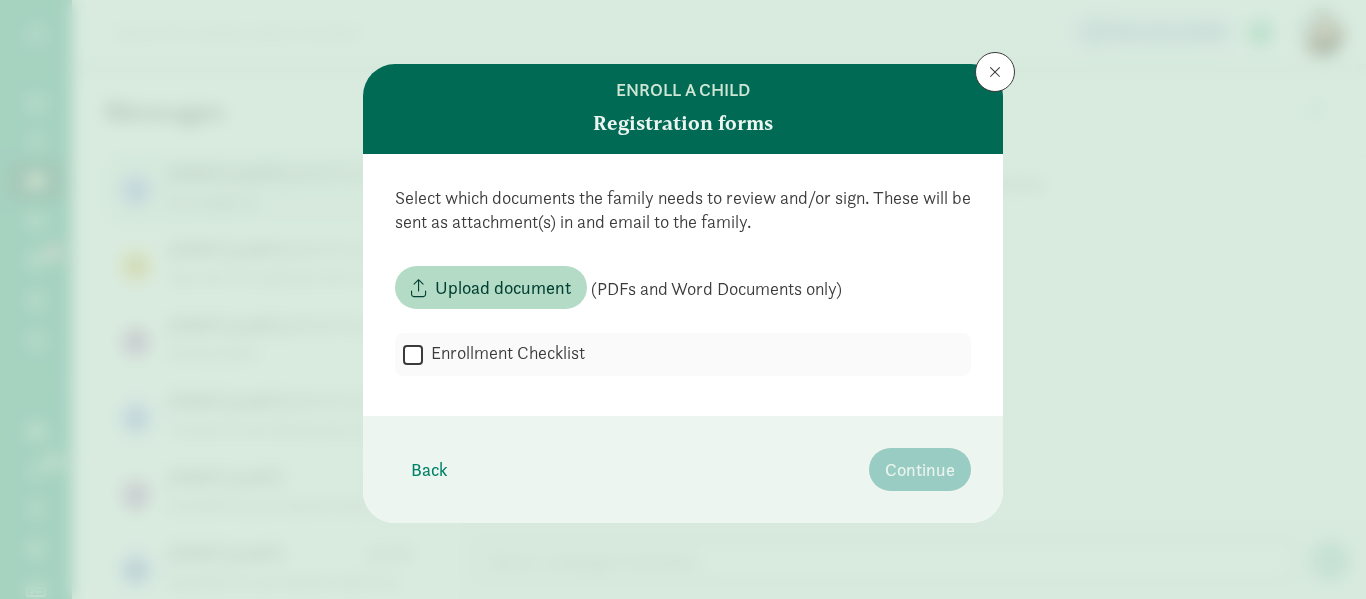 scroll, scrollTop: 0, scrollLeft: 0, axis: both 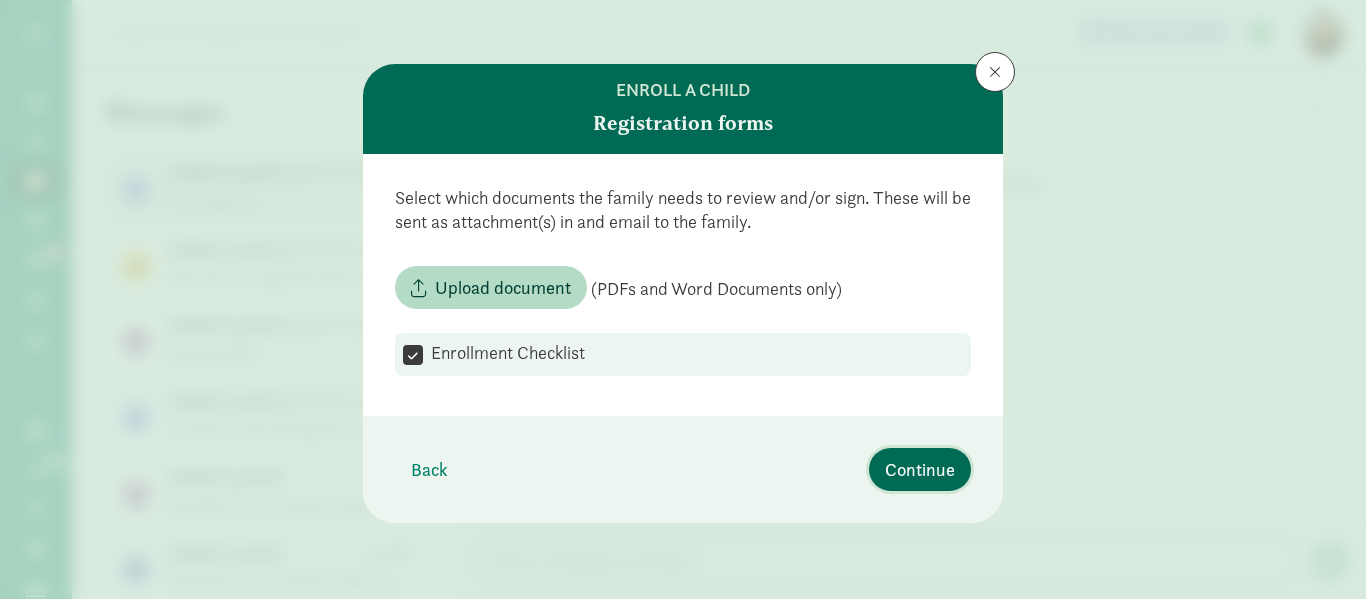 click on "Continue" at bounding box center [920, 469] 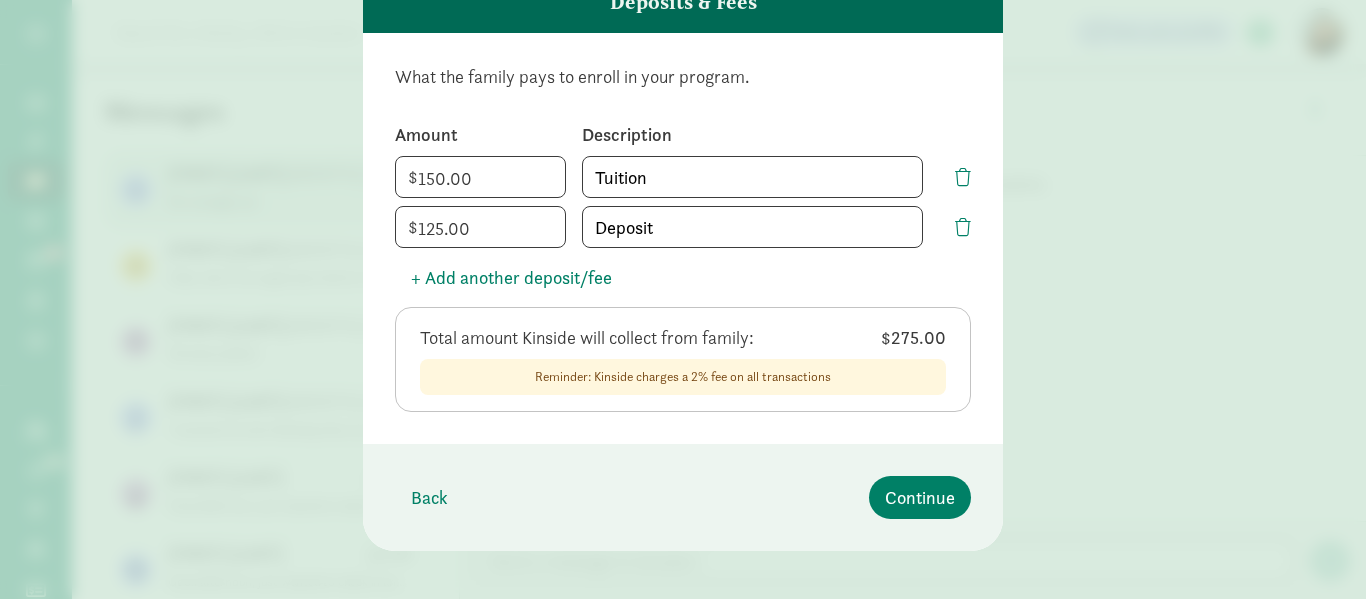 scroll, scrollTop: 137, scrollLeft: 0, axis: vertical 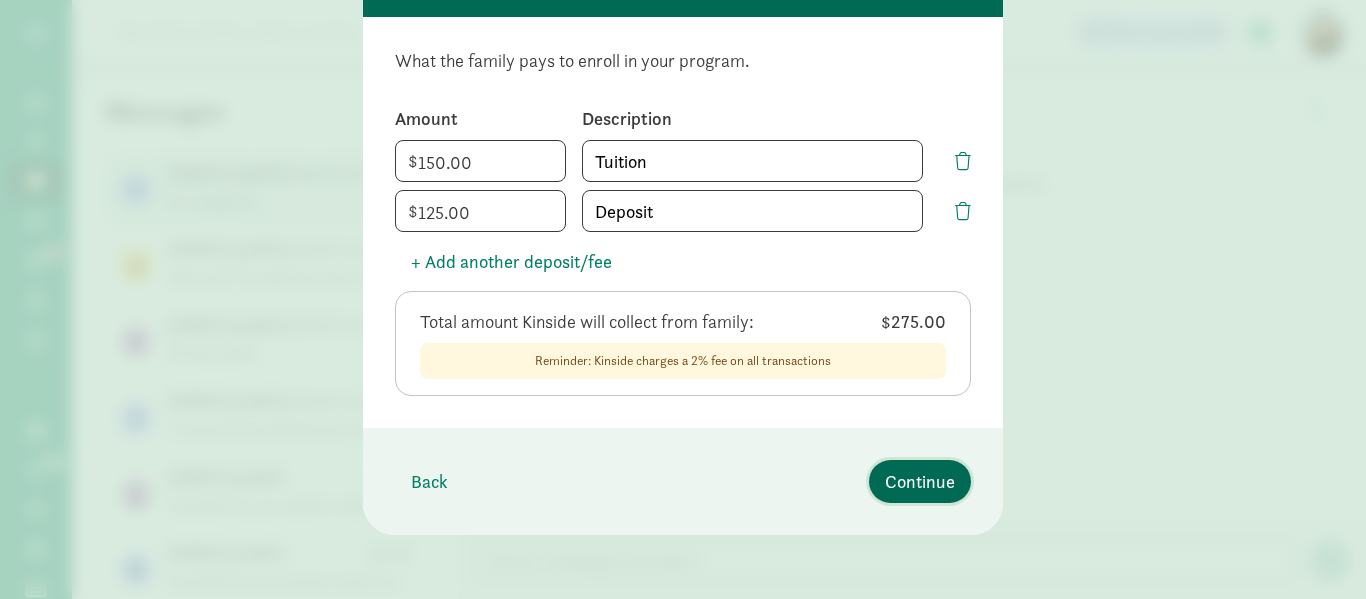 click on "Continue" at bounding box center (920, 481) 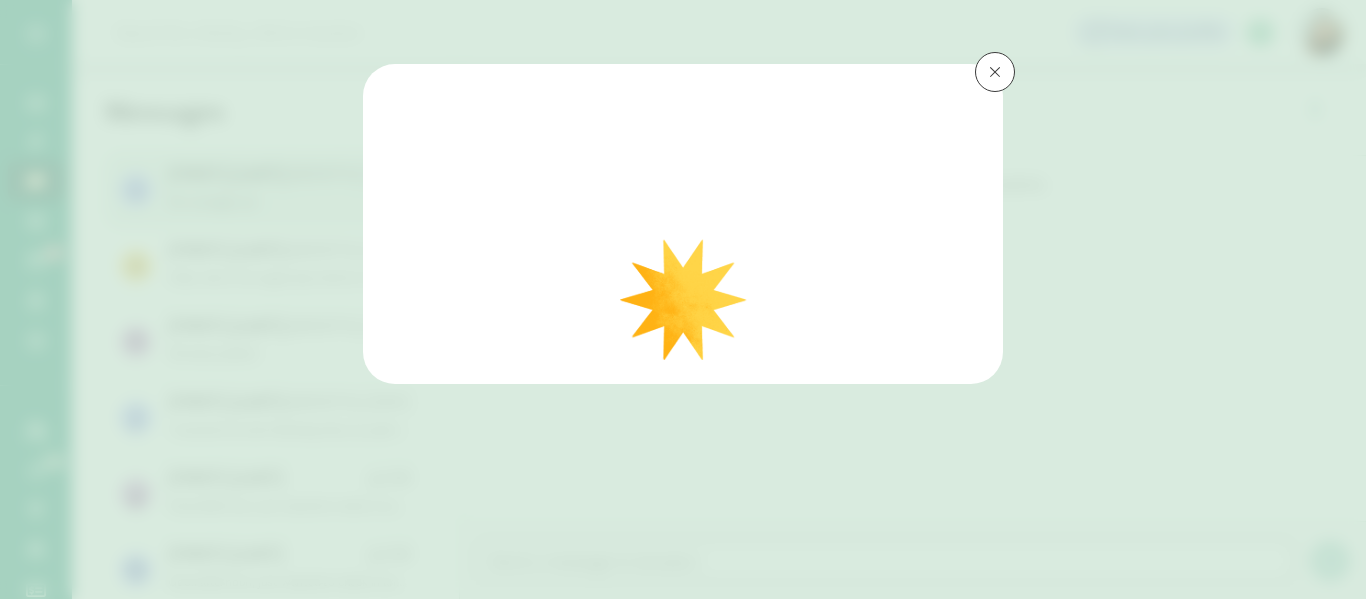 scroll, scrollTop: 0, scrollLeft: 0, axis: both 